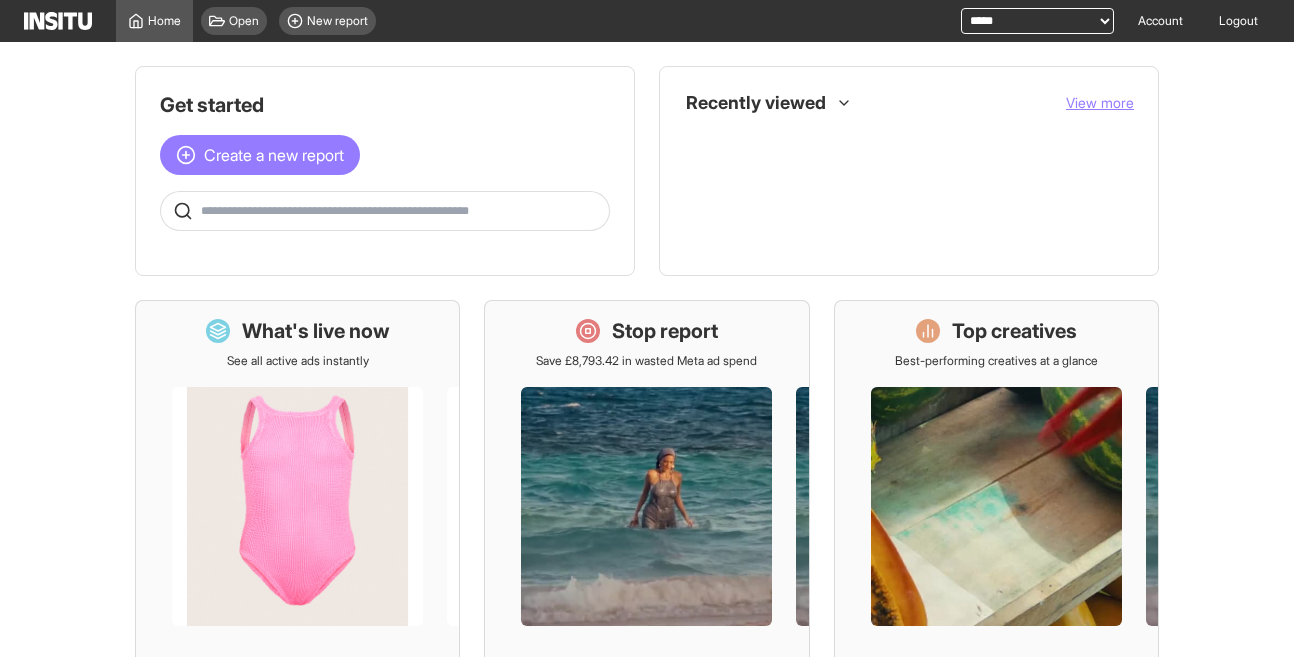 scroll, scrollTop: 0, scrollLeft: 0, axis: both 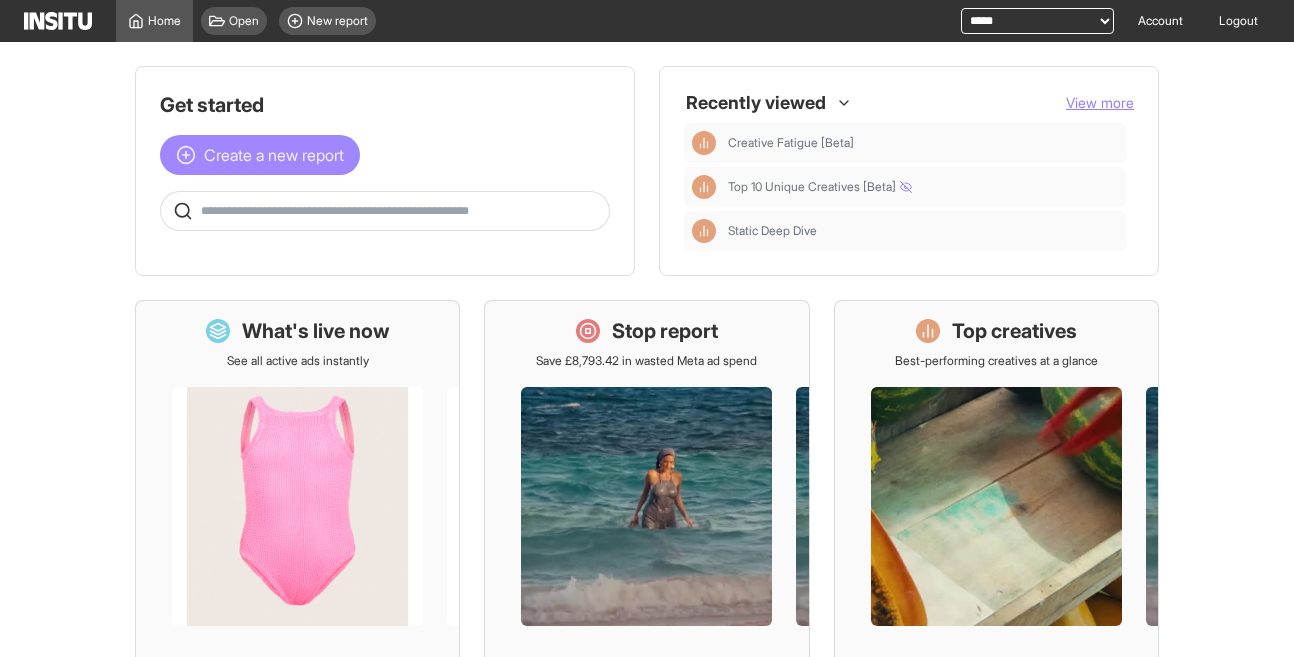 click on "Create a new report" at bounding box center (274, 155) 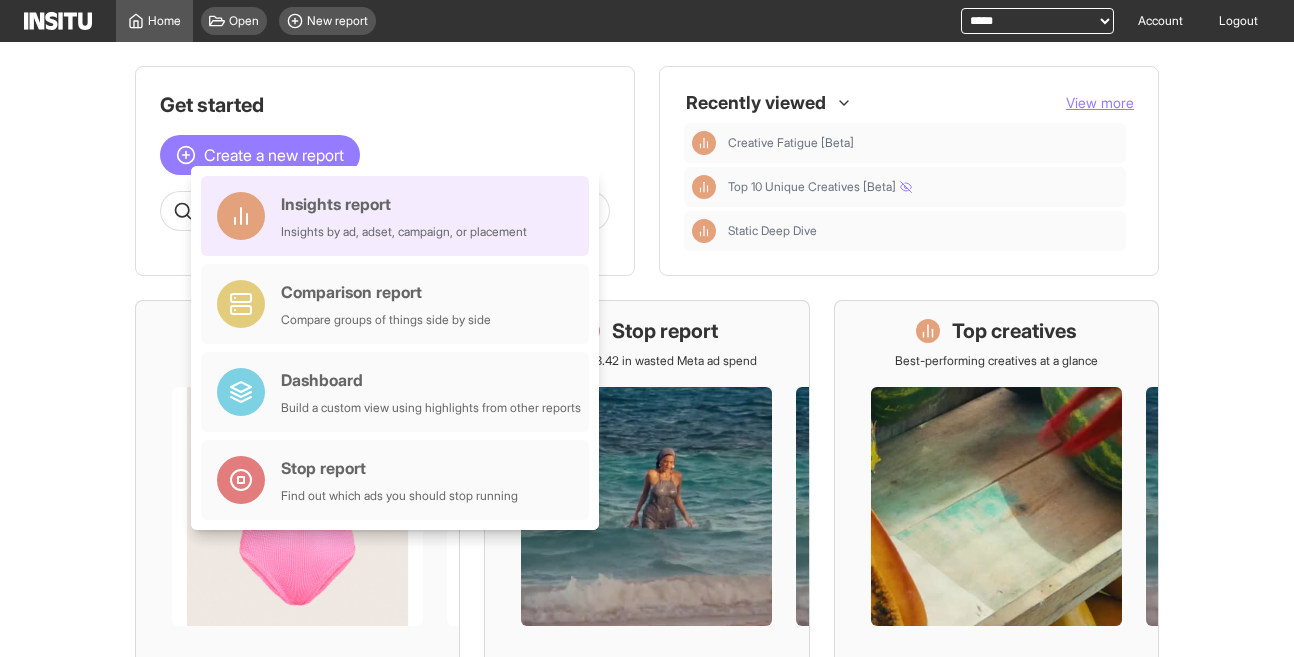 click on "Insights report" at bounding box center (404, 204) 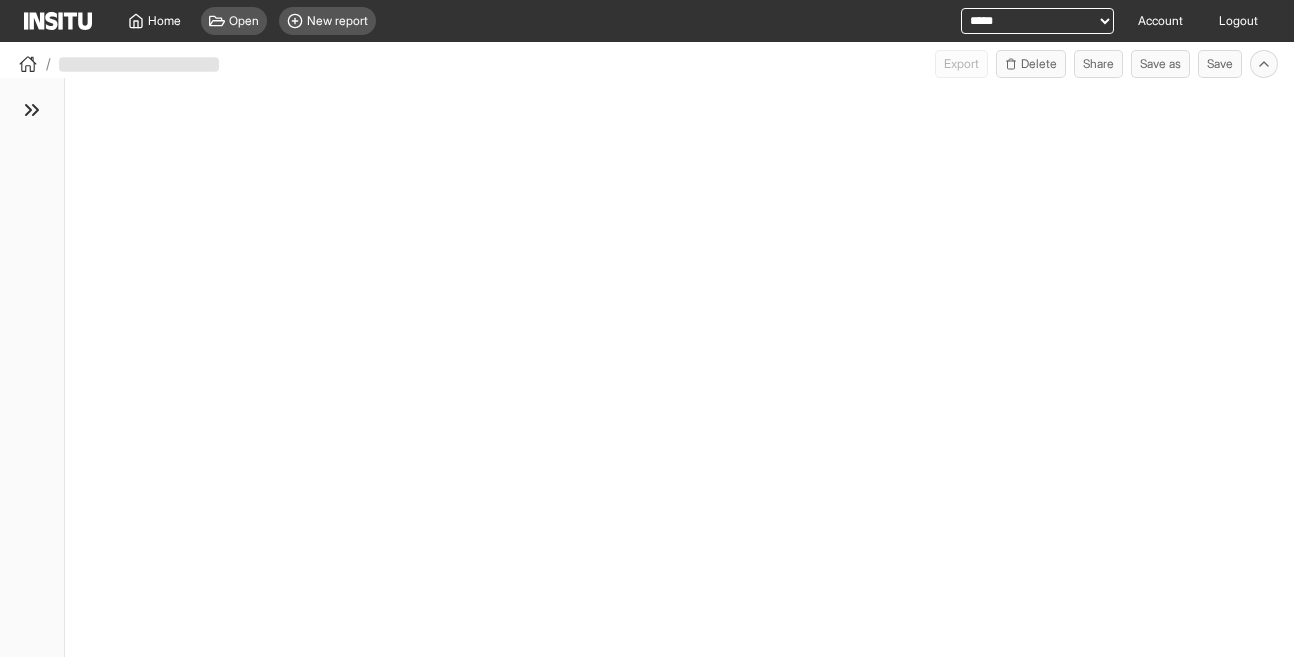 select on "**" 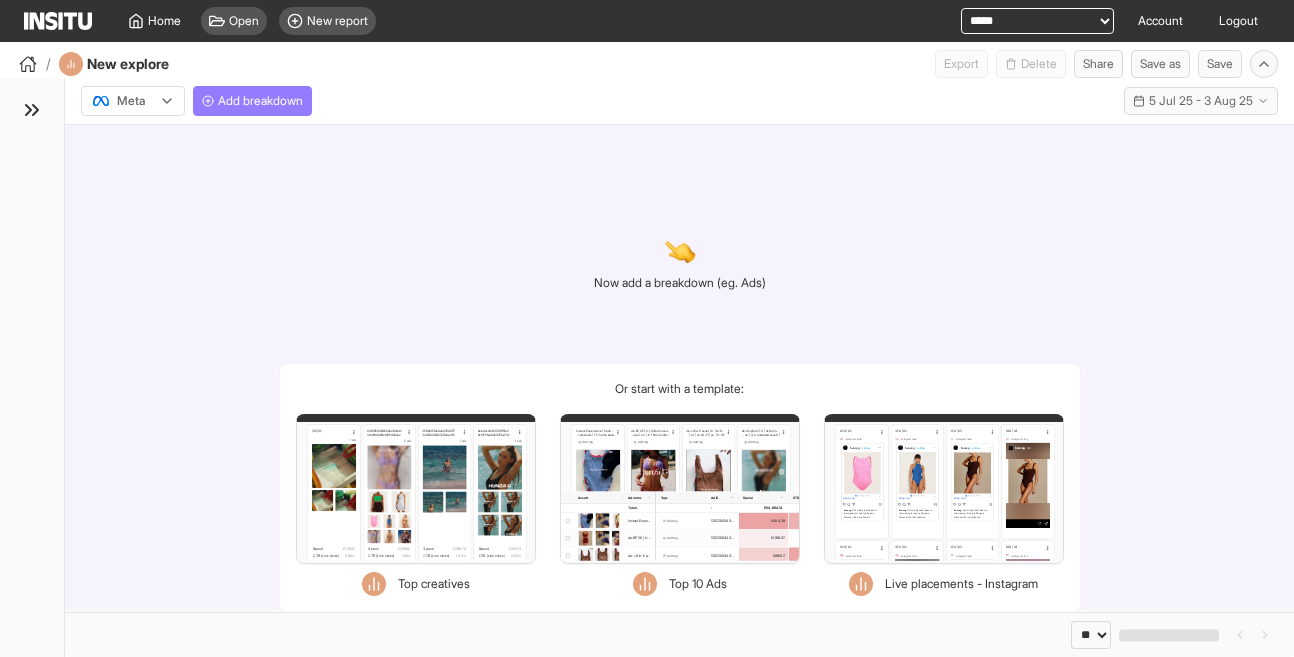 scroll, scrollTop: 0, scrollLeft: 0, axis: both 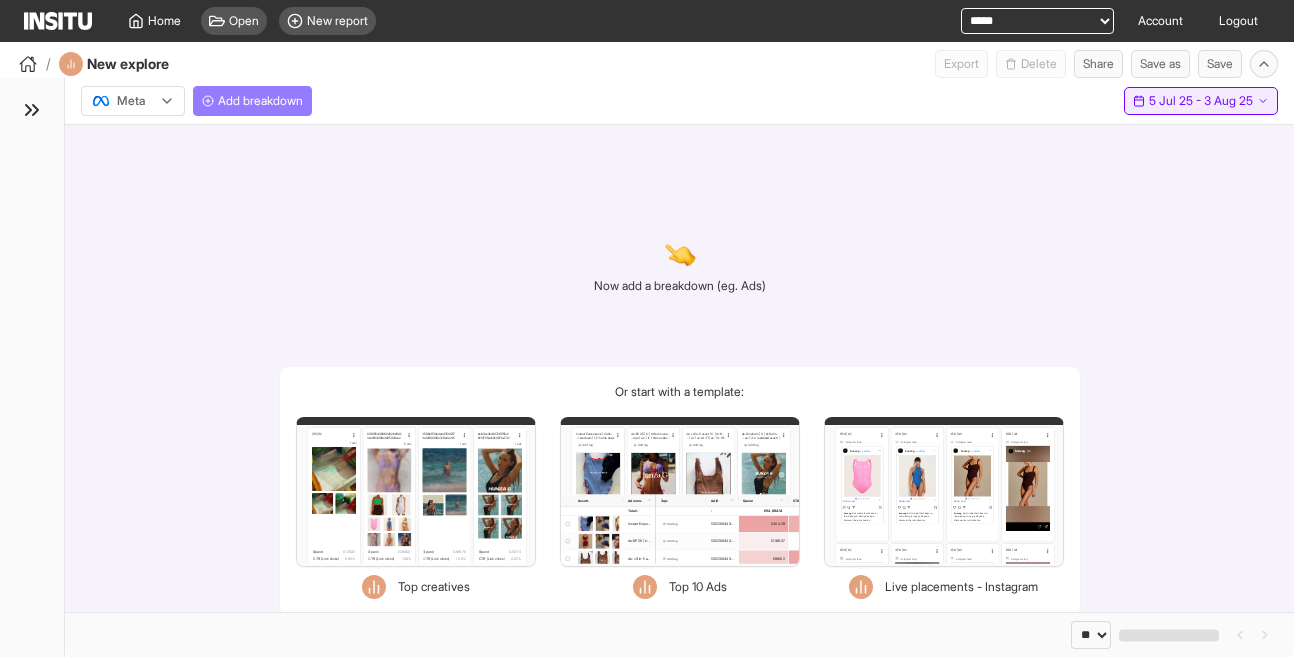 click on "5 Jul 25 - 3 Aug 25" at bounding box center [1201, 101] 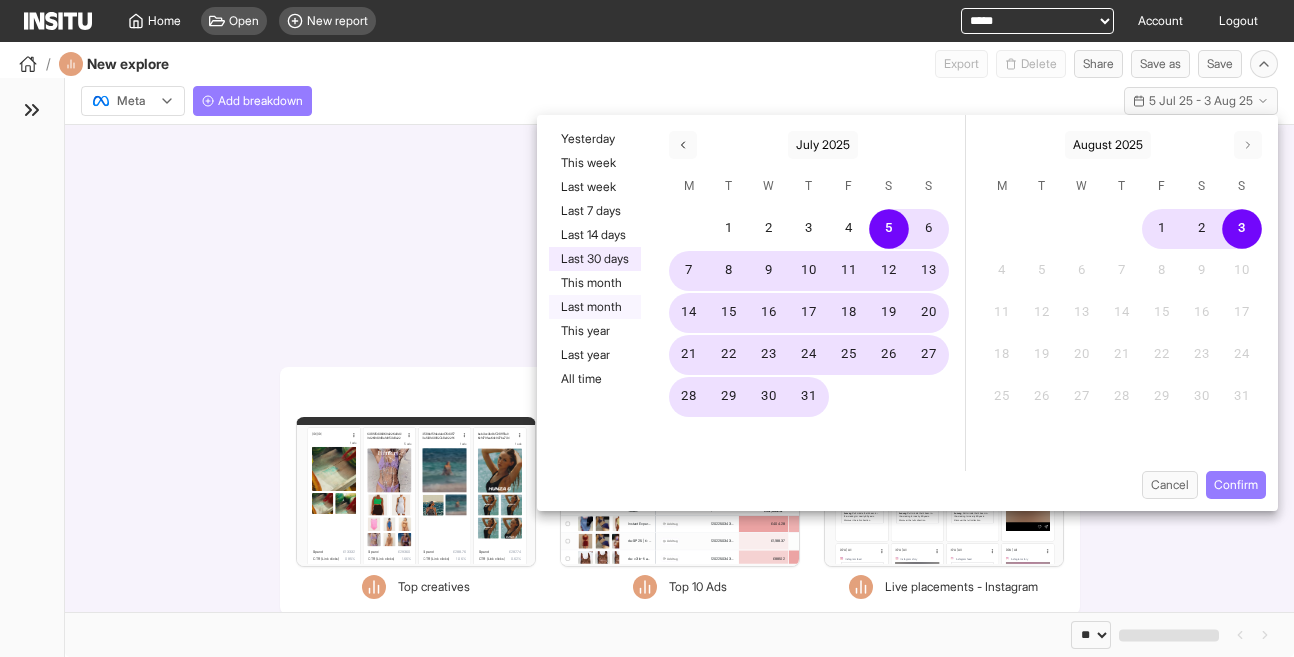 click on "Last month" at bounding box center (595, 307) 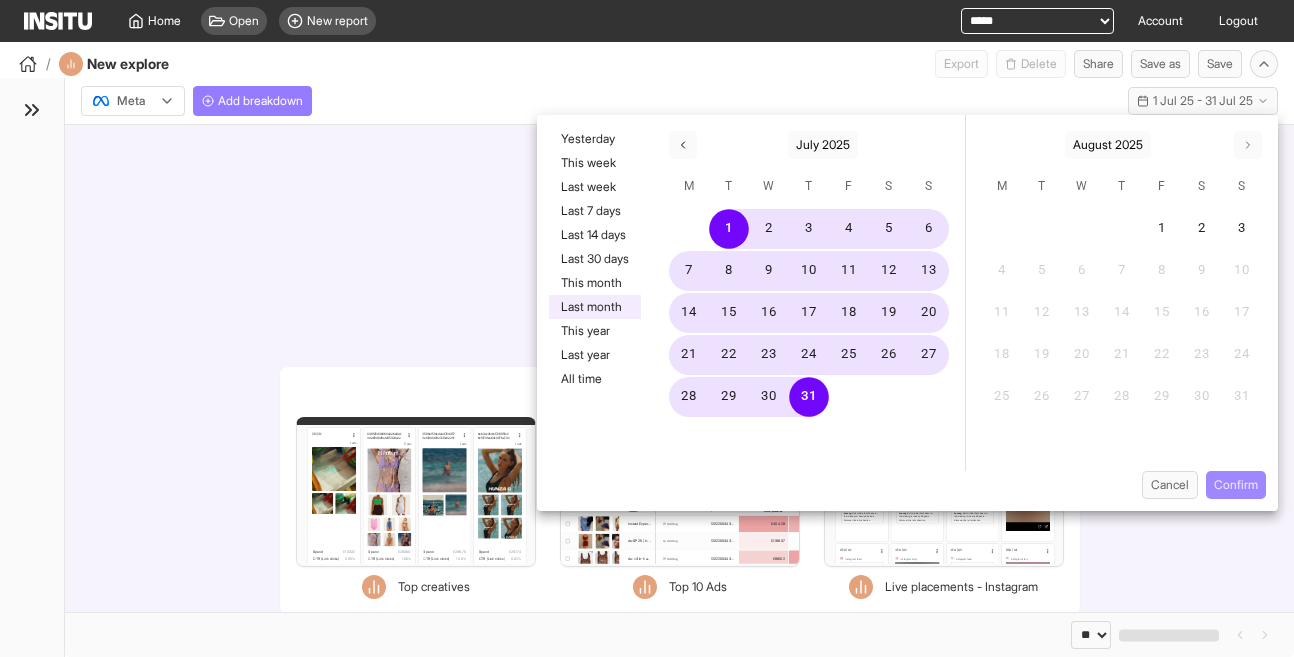 click on "Confirm" at bounding box center [1236, 485] 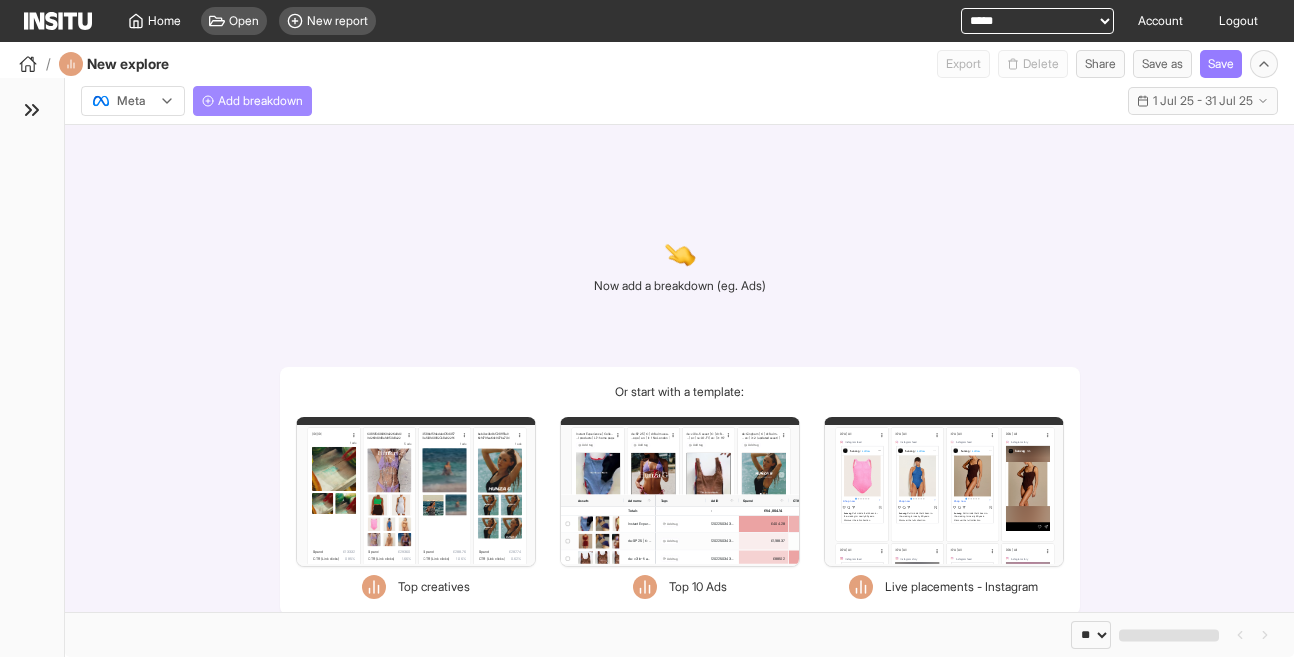 click on "Add breakdown" at bounding box center [260, 101] 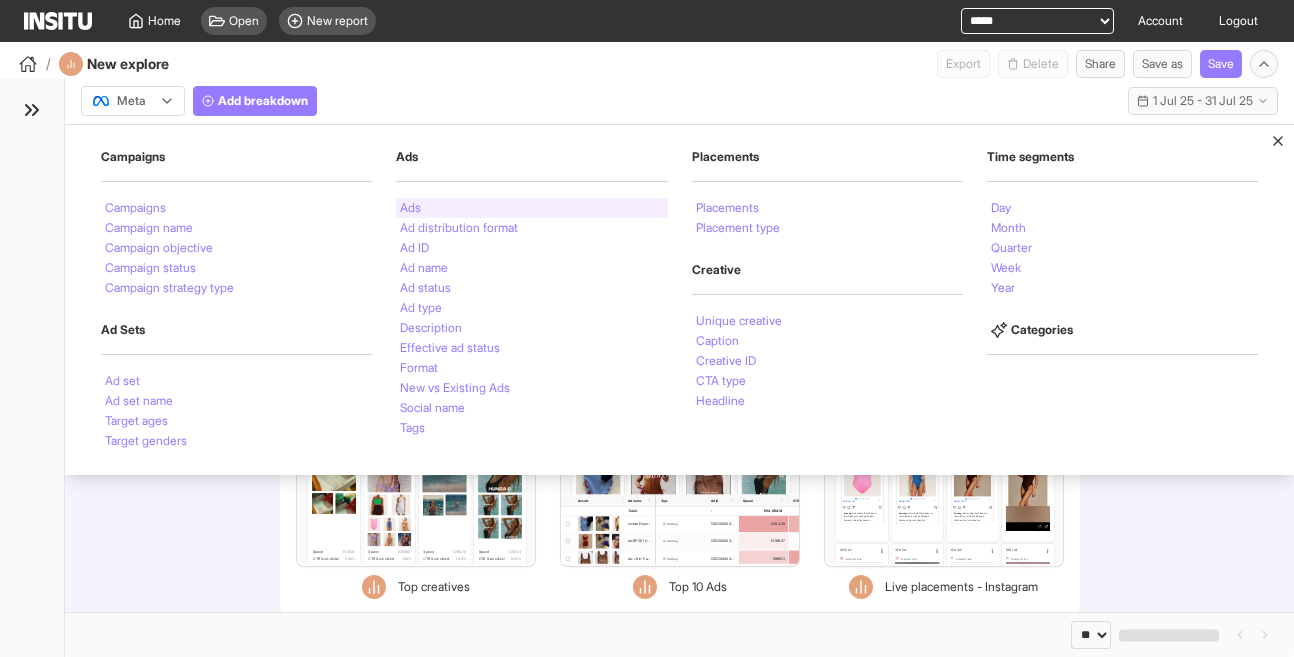 click on "Ads" at bounding box center (410, 208) 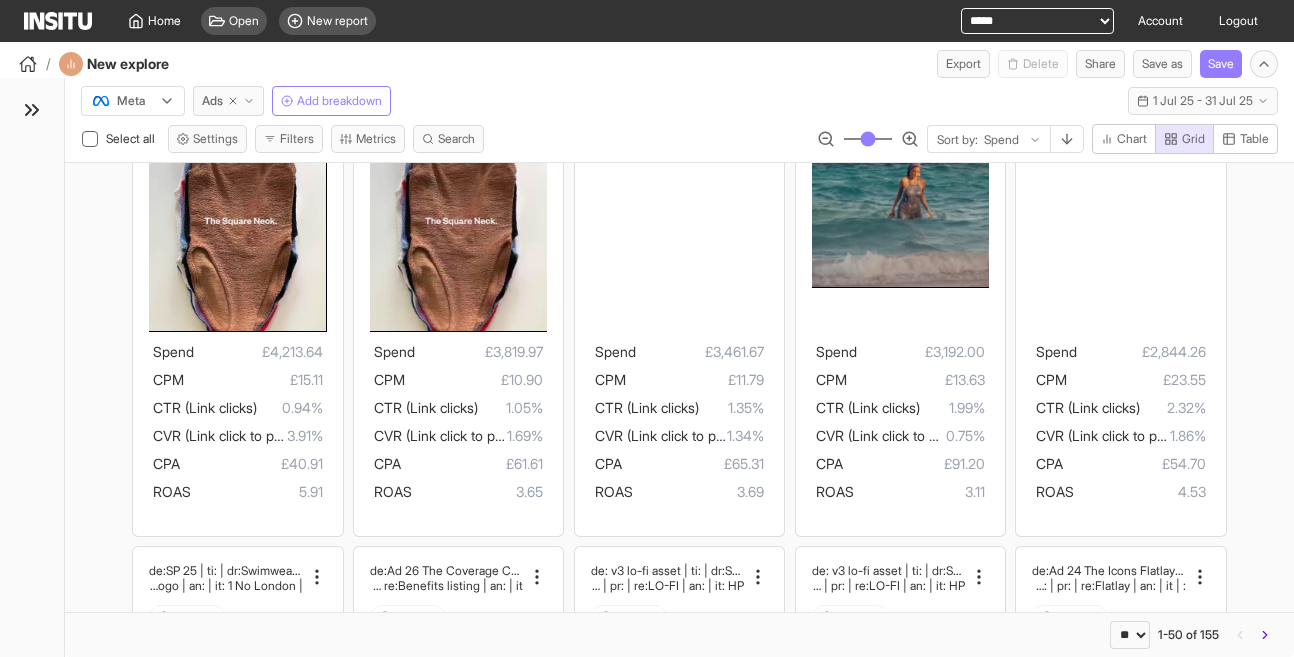scroll, scrollTop: 0, scrollLeft: 0, axis: both 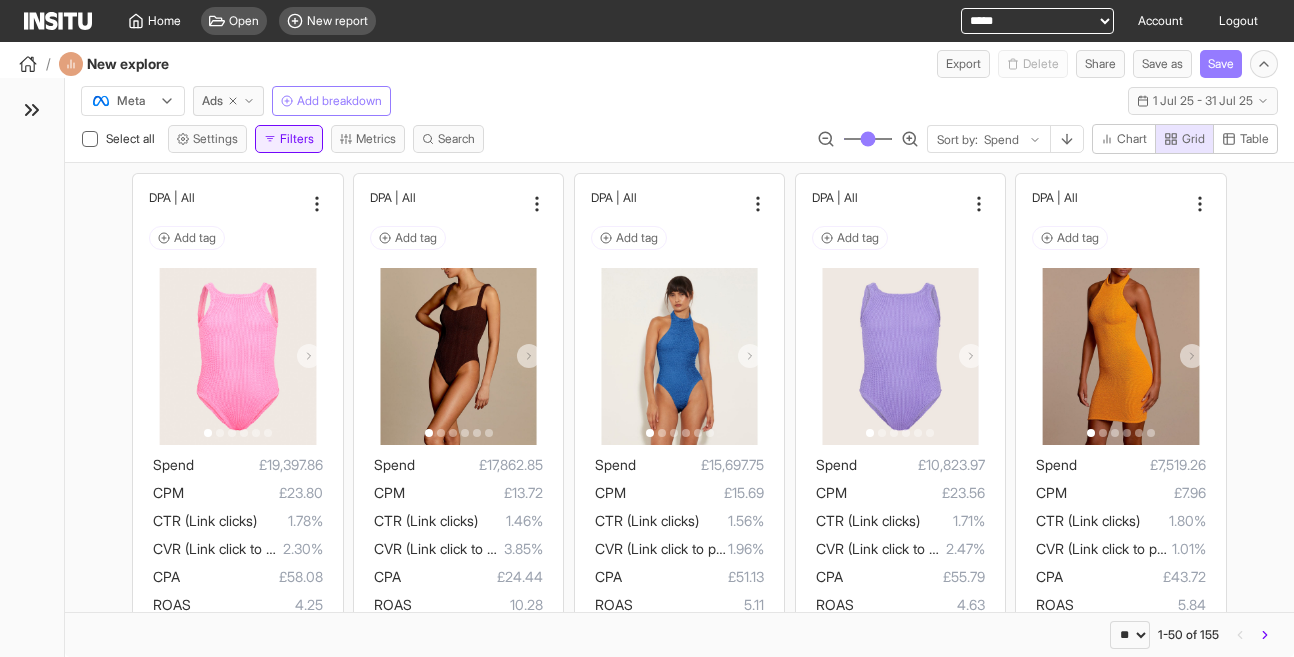 click on "Filters" at bounding box center [289, 139] 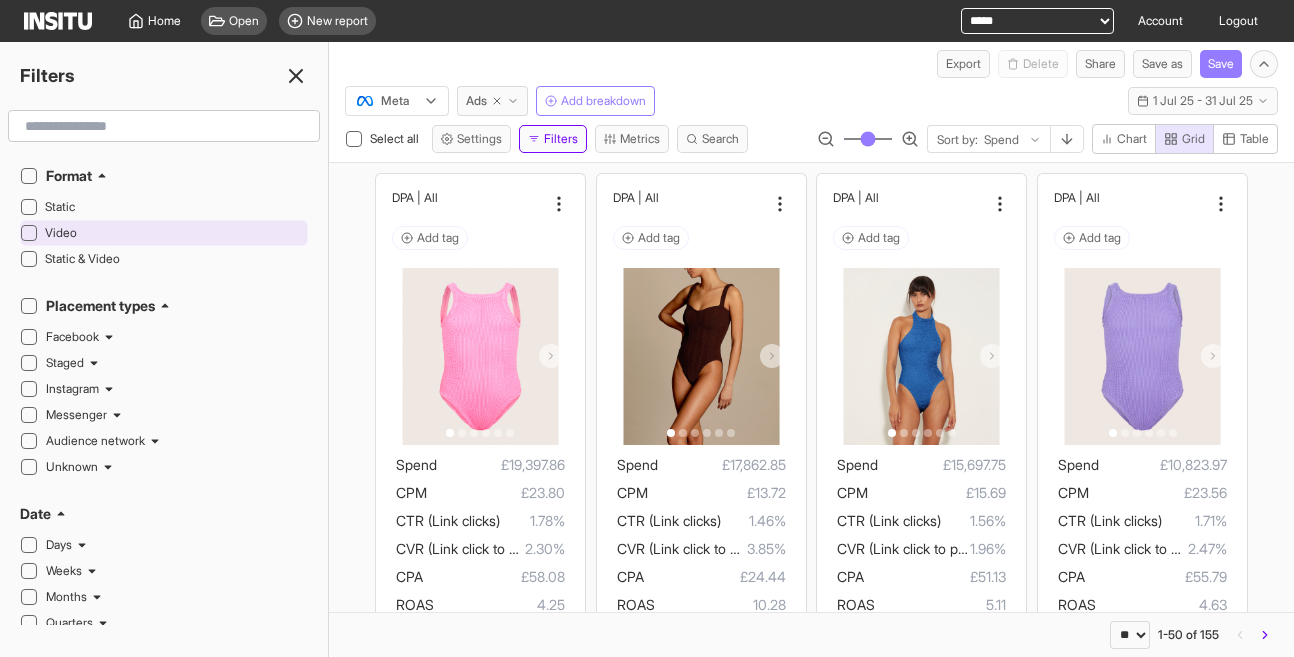 click on "Video" at bounding box center (164, 233) 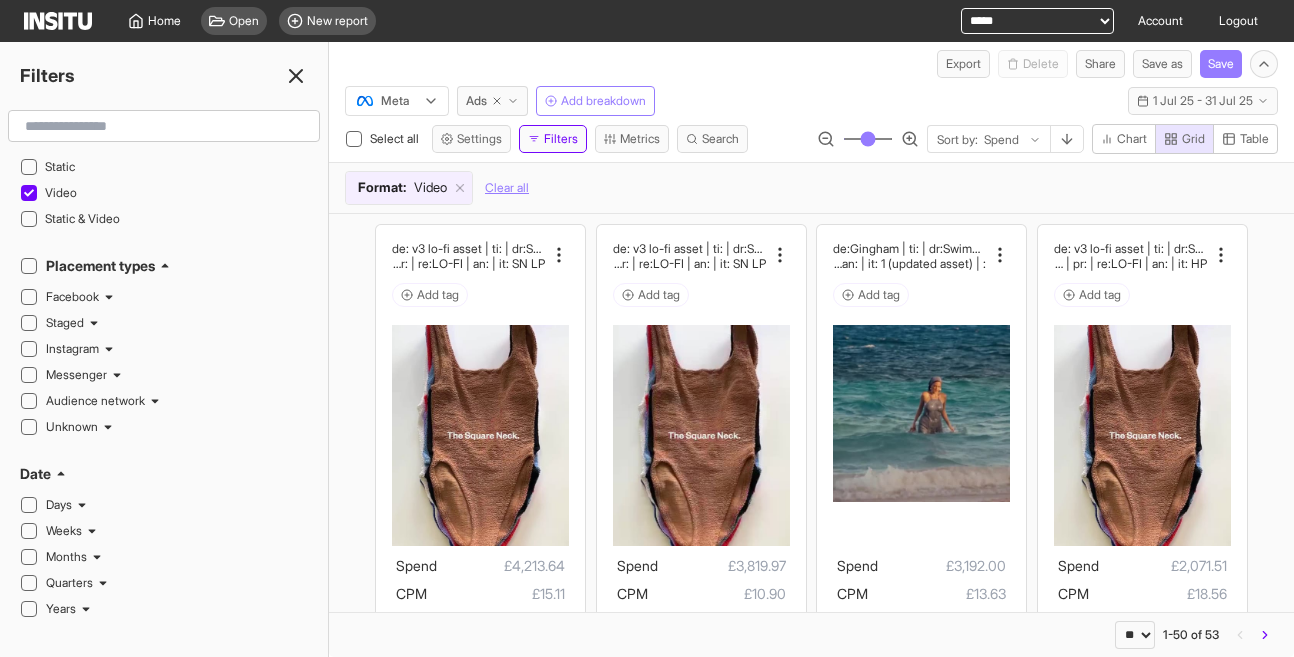 scroll, scrollTop: 0, scrollLeft: 0, axis: both 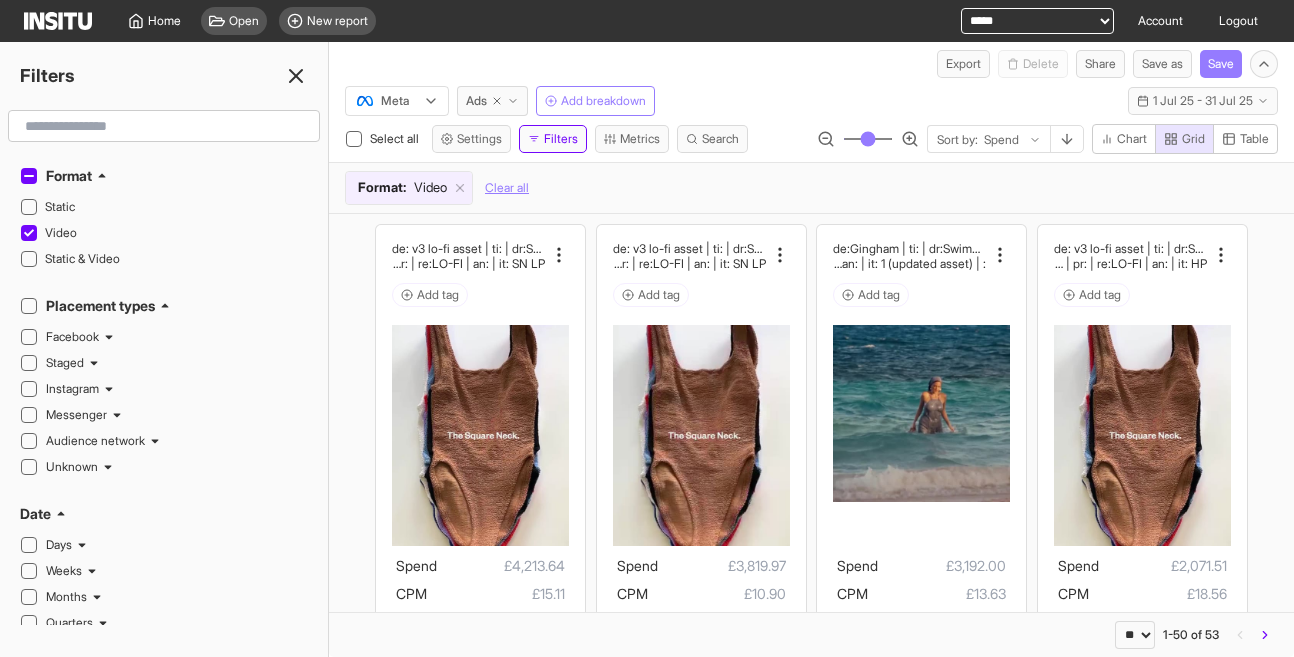 click at bounding box center (164, 126) 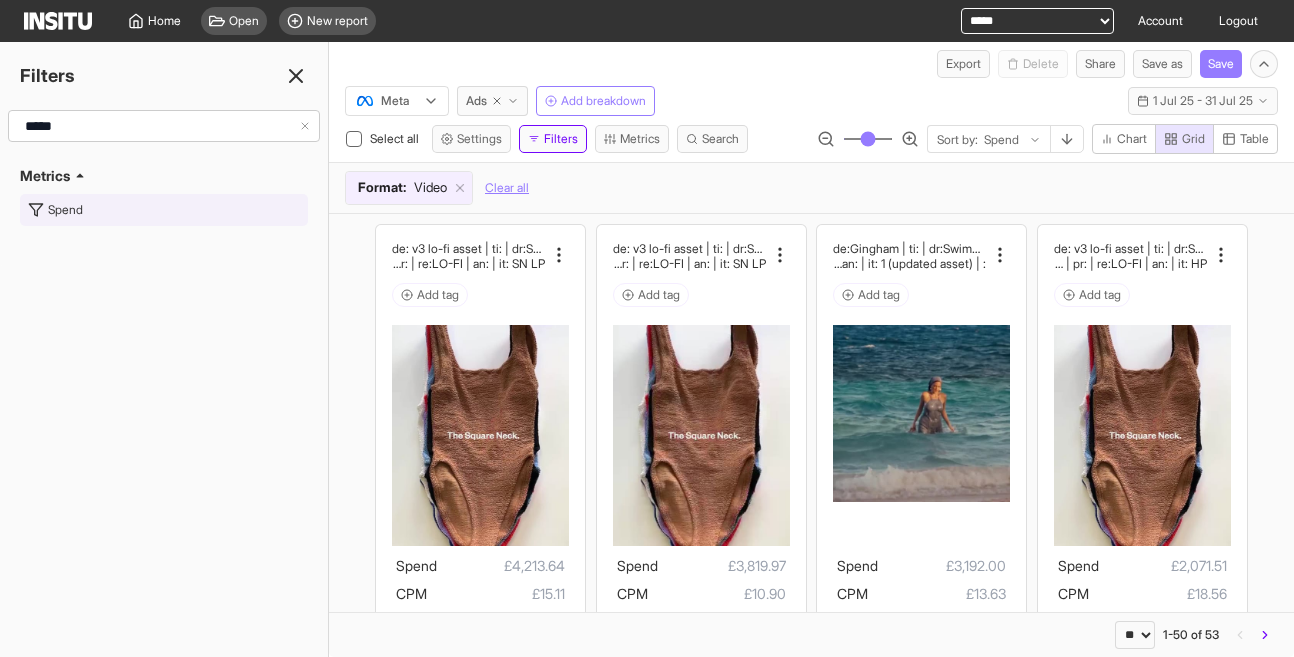 type on "*****" 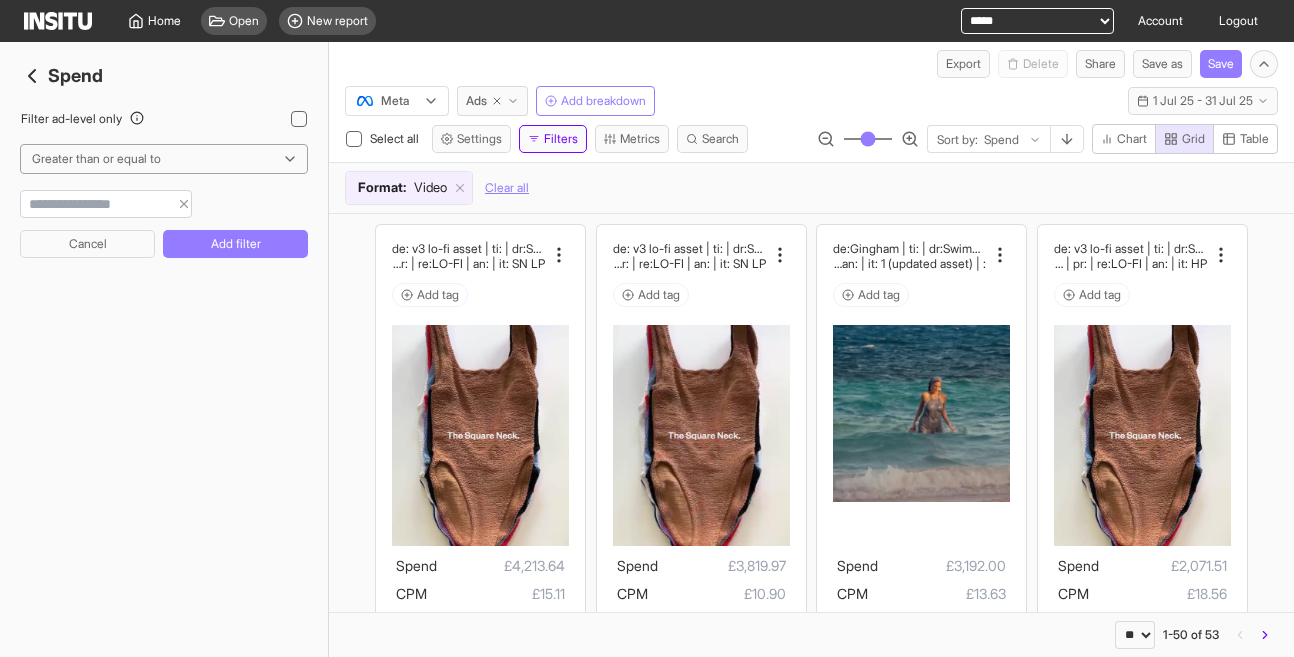 click at bounding box center (95, 204) 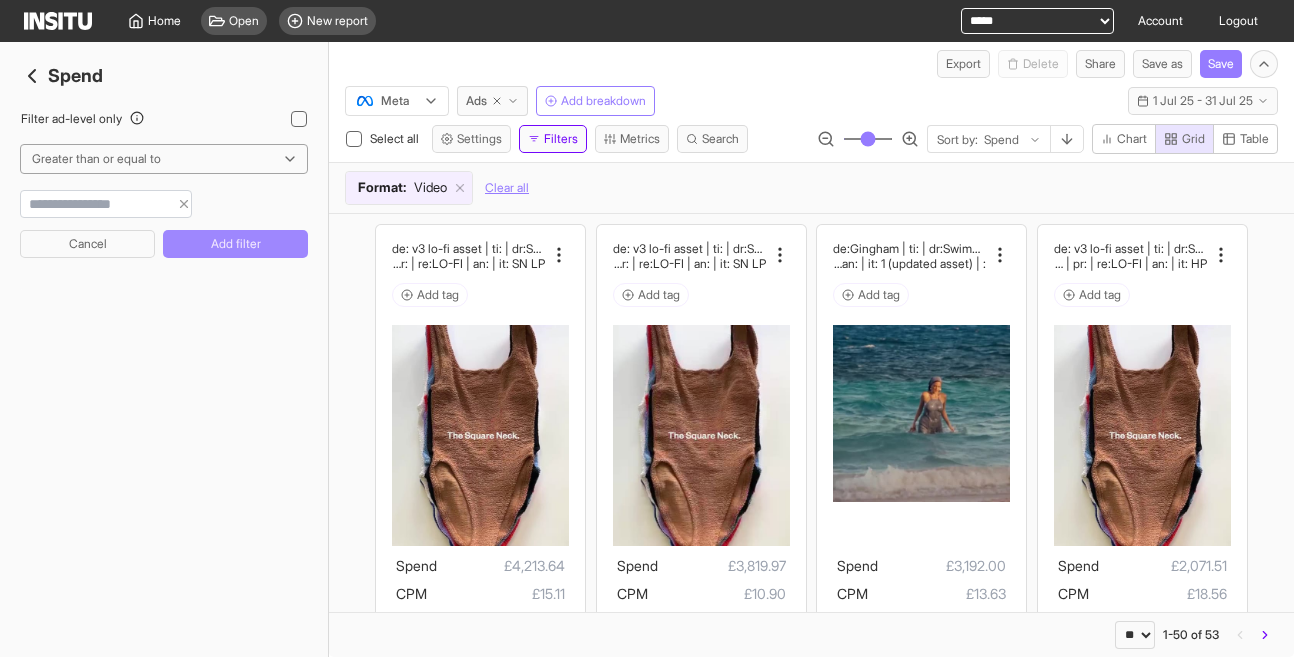 type on "***" 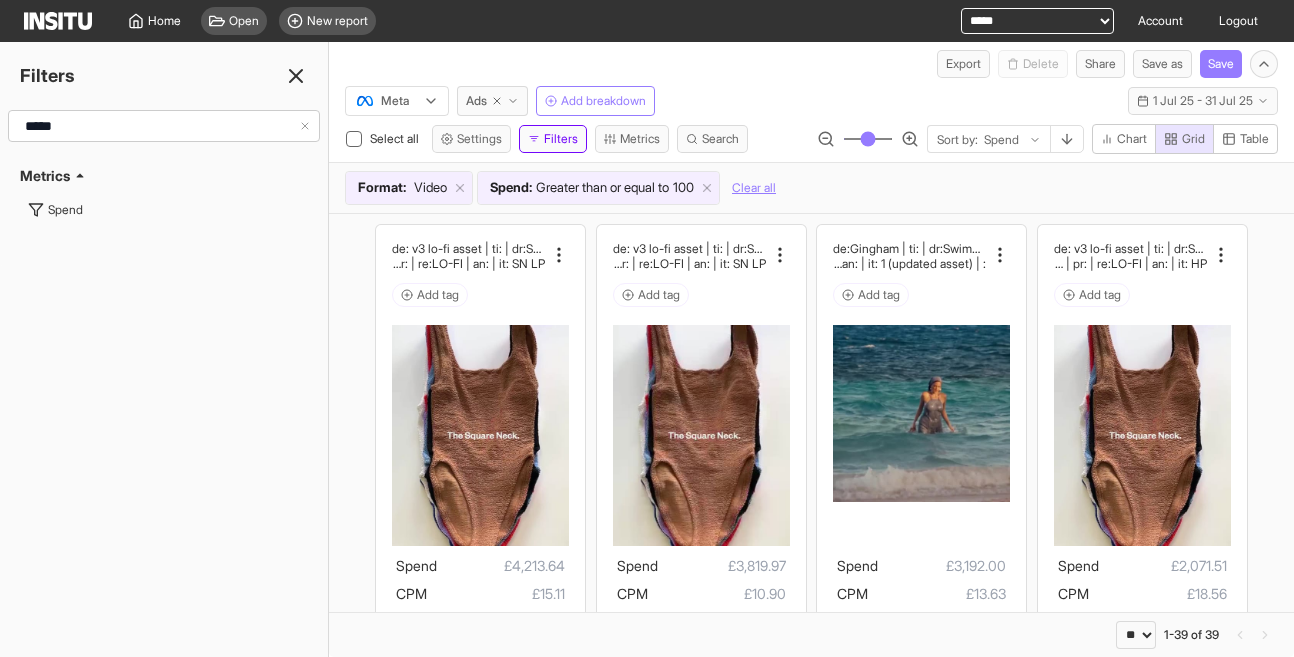 click 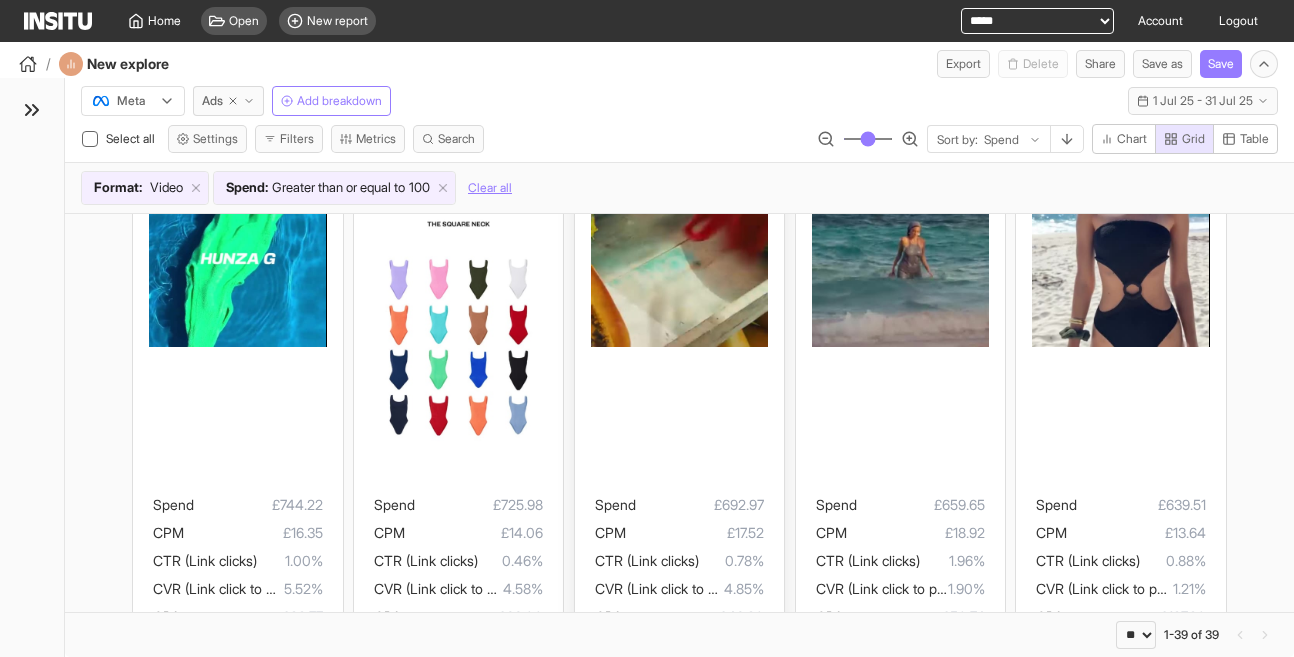 scroll, scrollTop: 0, scrollLeft: 0, axis: both 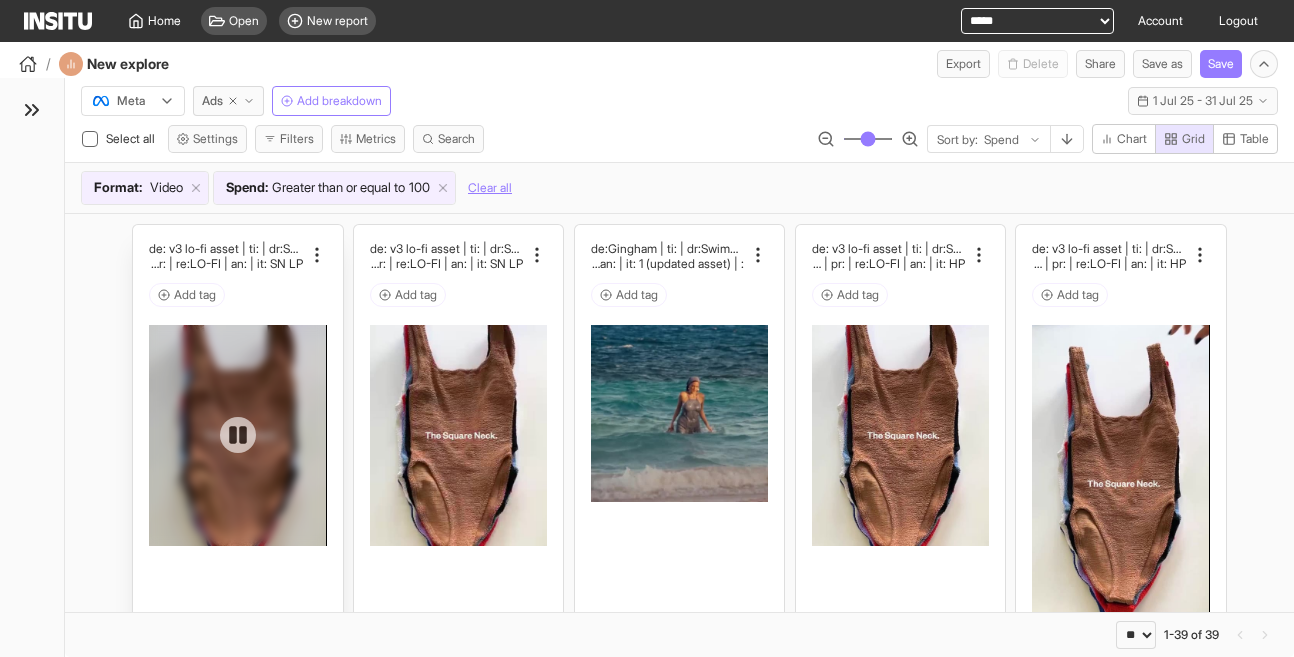 click at bounding box center (237, 435) 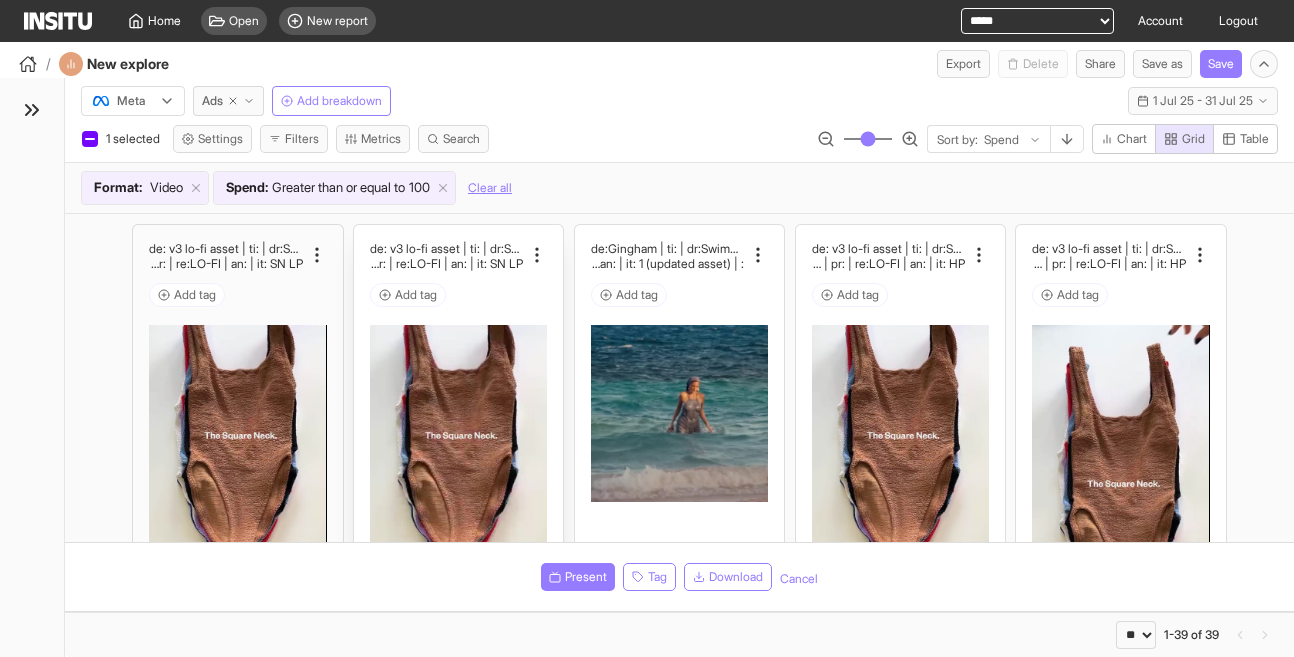 click on "Add tag" at bounding box center [458, 295] 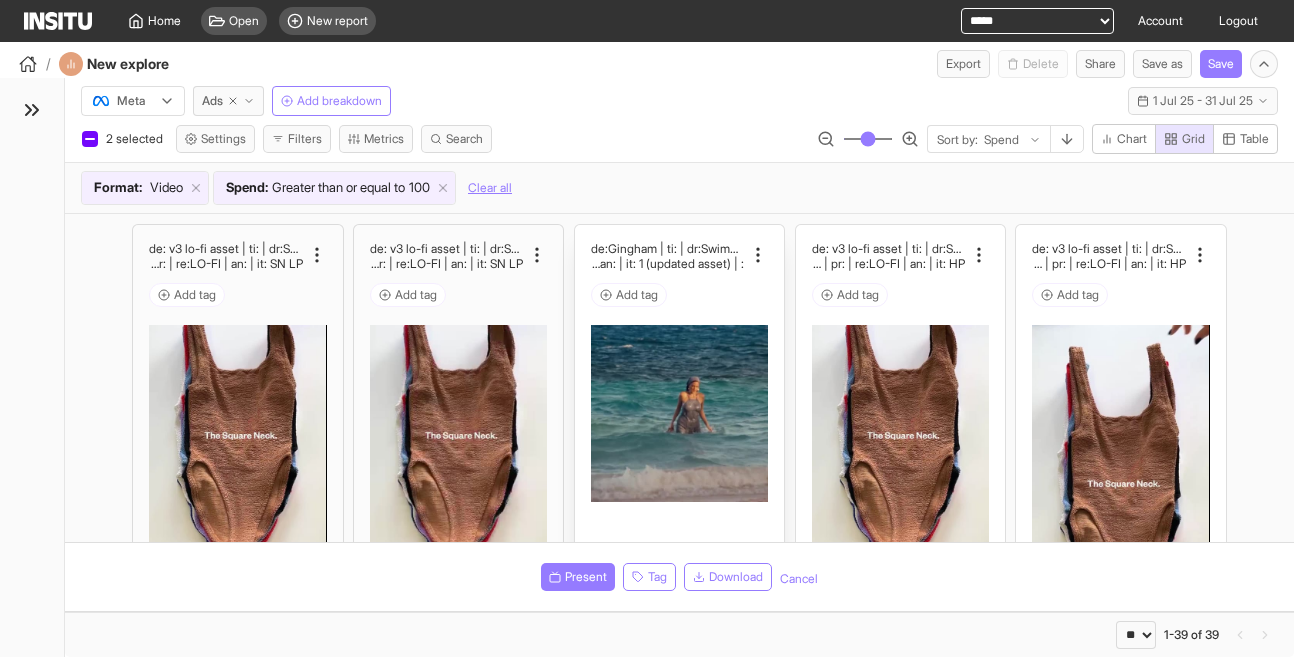 click on "Add tag" at bounding box center (679, 295) 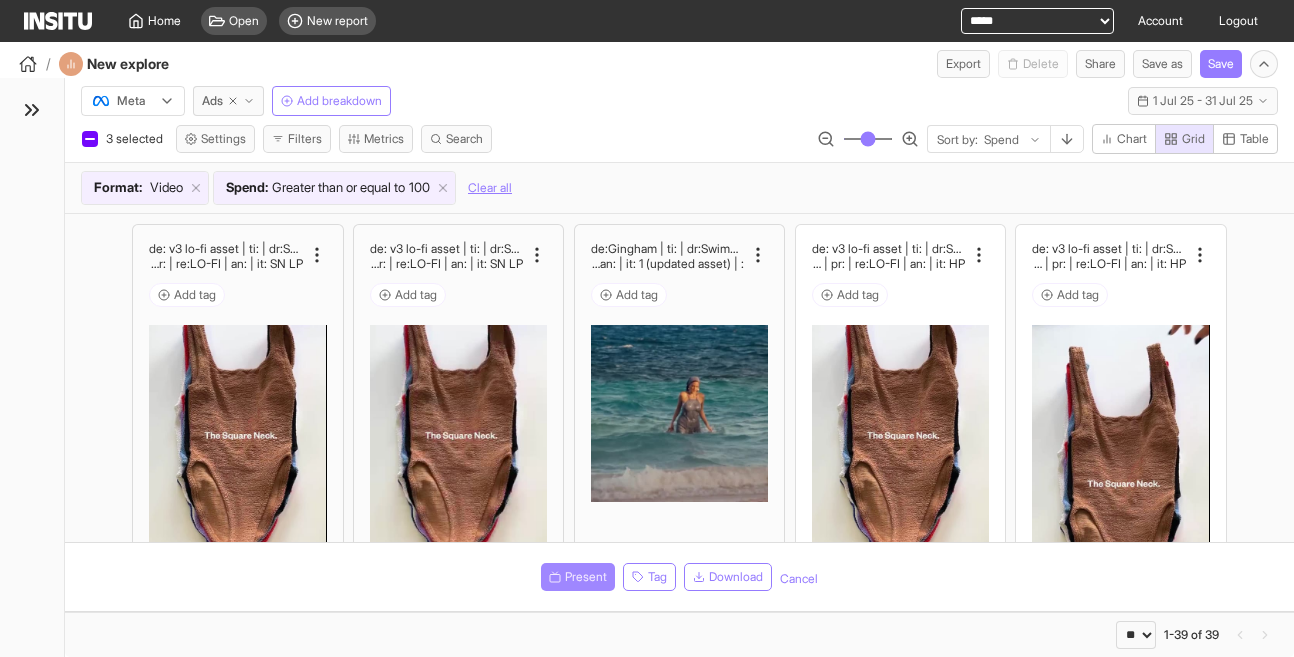 click on "Present" at bounding box center [586, 577] 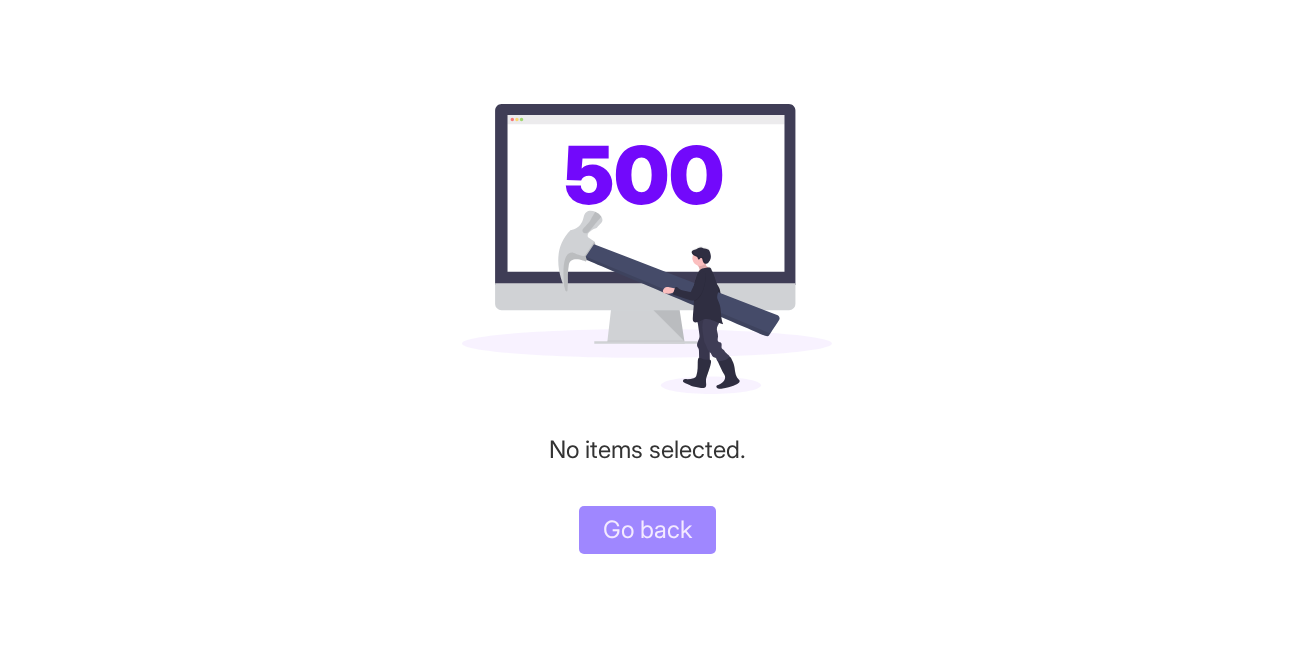 click on "Go back" at bounding box center (647, 530) 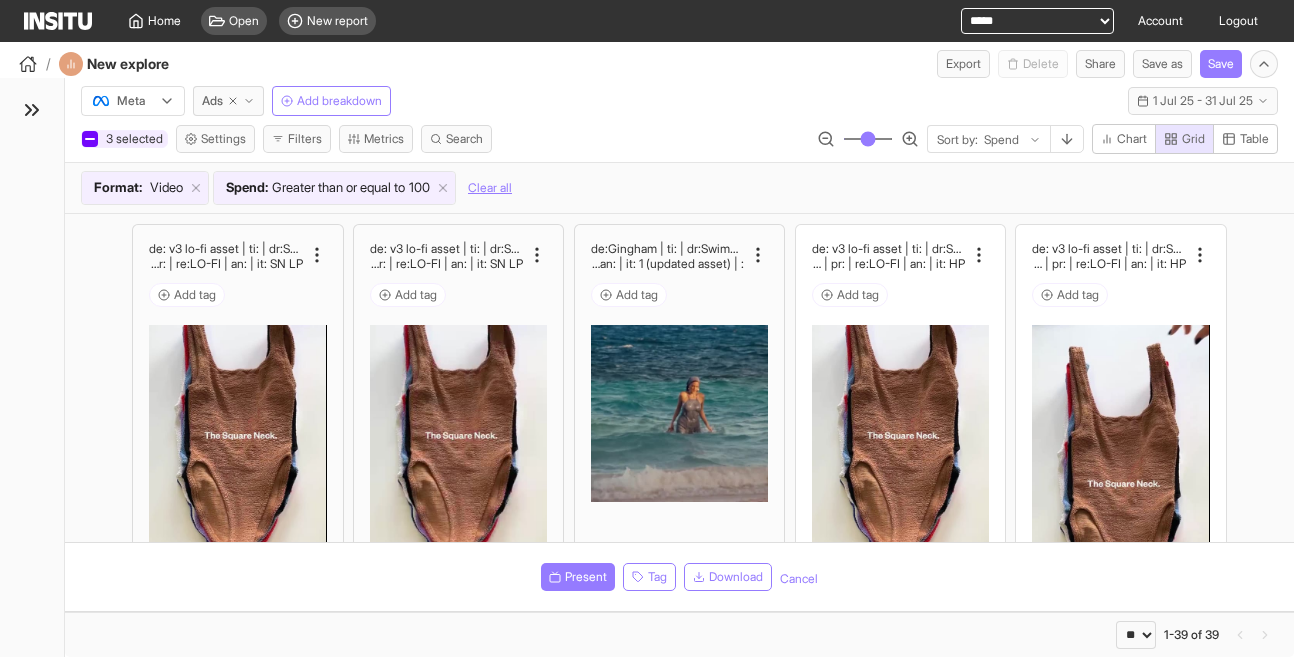 click on "3 selected" at bounding box center [124, 139] 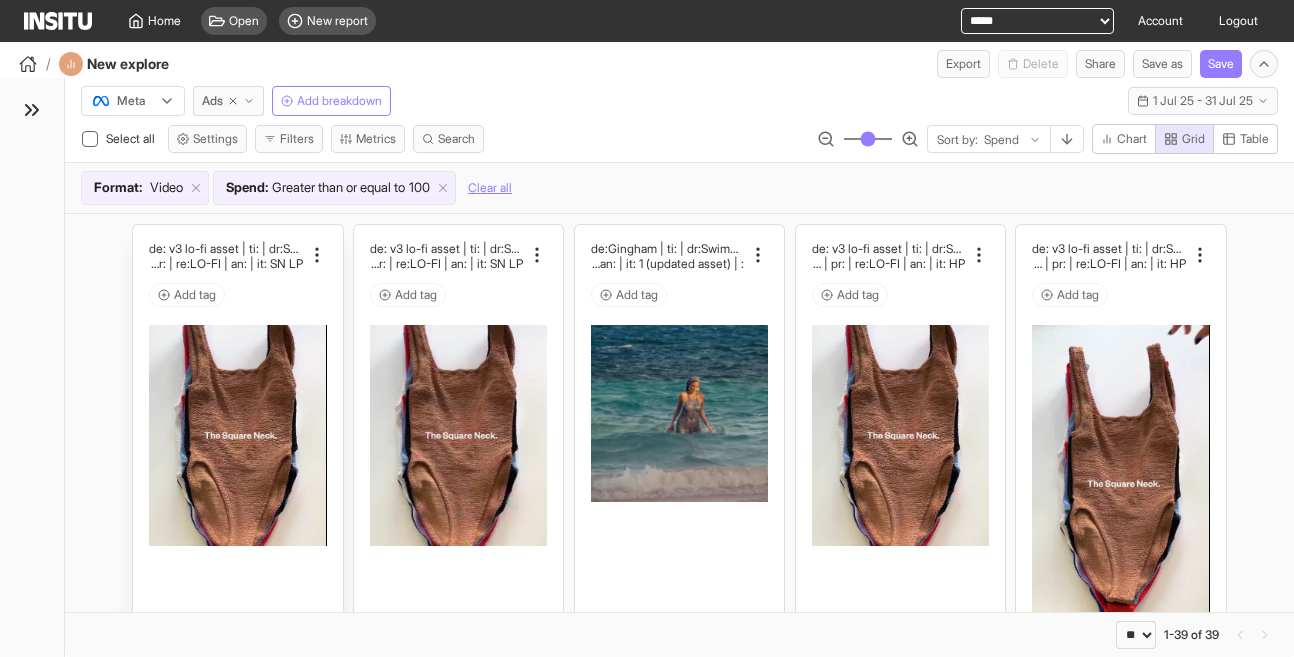 click on "Add tag" at bounding box center (237, 298) 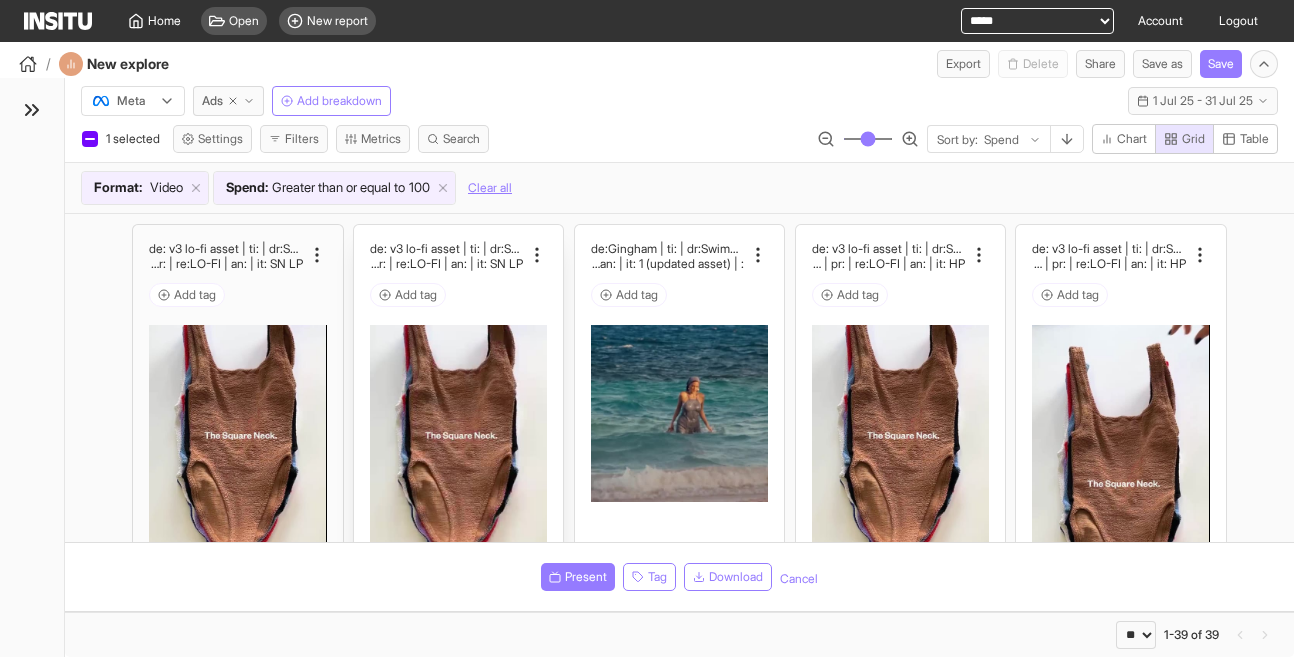 click on "Add tag" at bounding box center [458, 295] 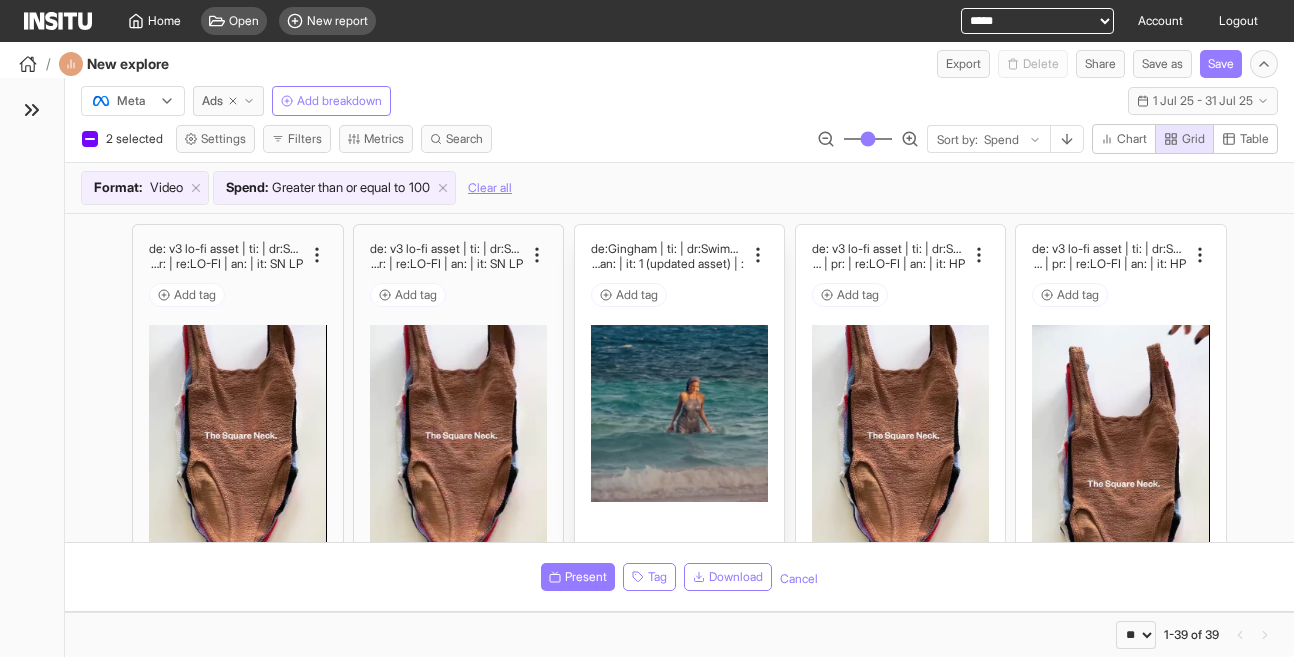 click on "Add tag" at bounding box center (679, 295) 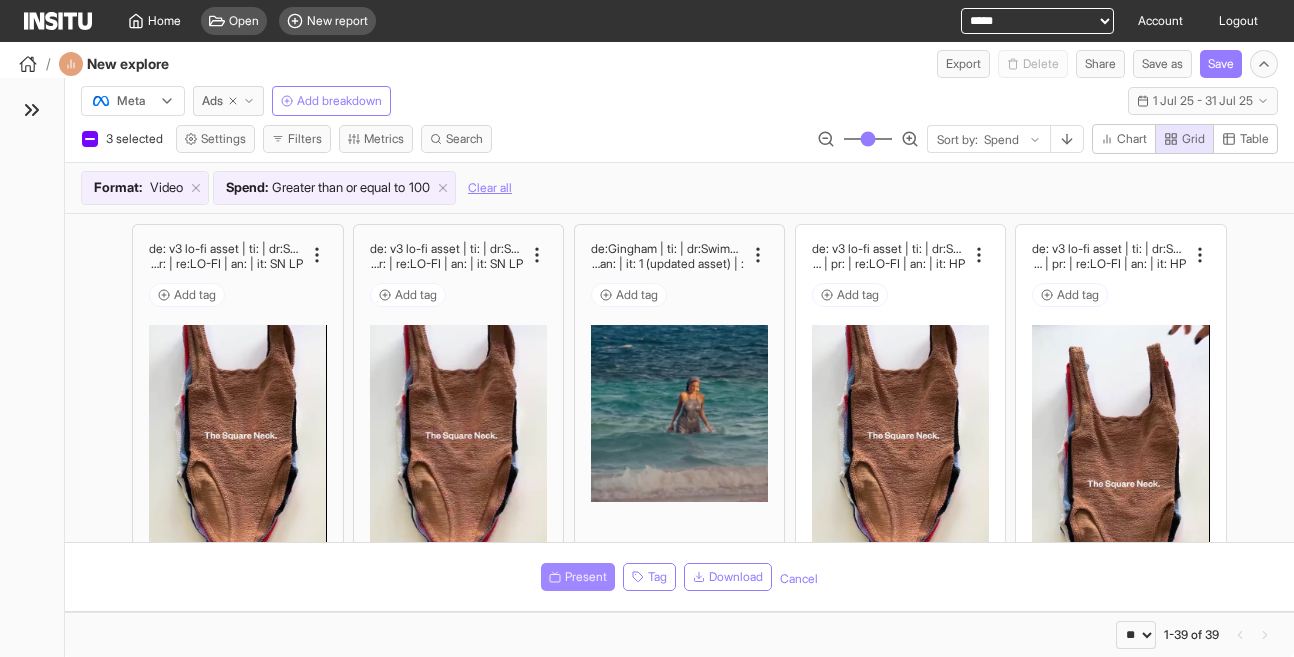 click on "Present" at bounding box center (586, 577) 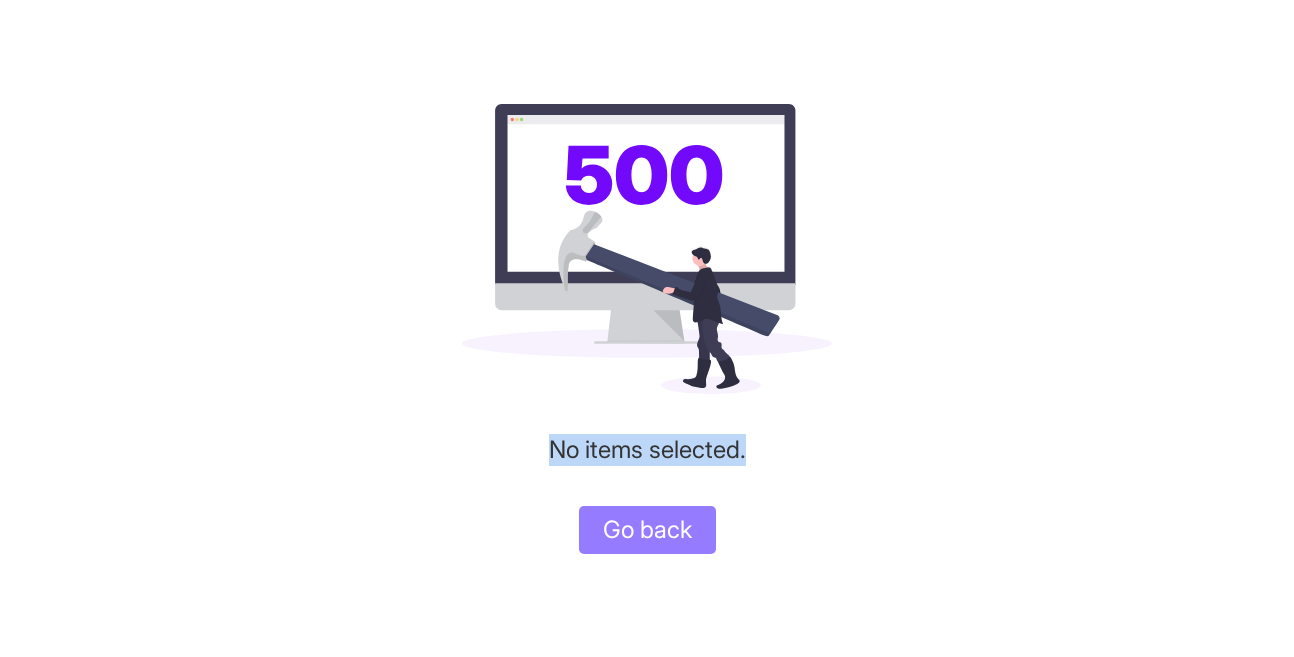 drag, startPoint x: 540, startPoint y: 451, endPoint x: 789, endPoint y: 452, distance: 249.00201 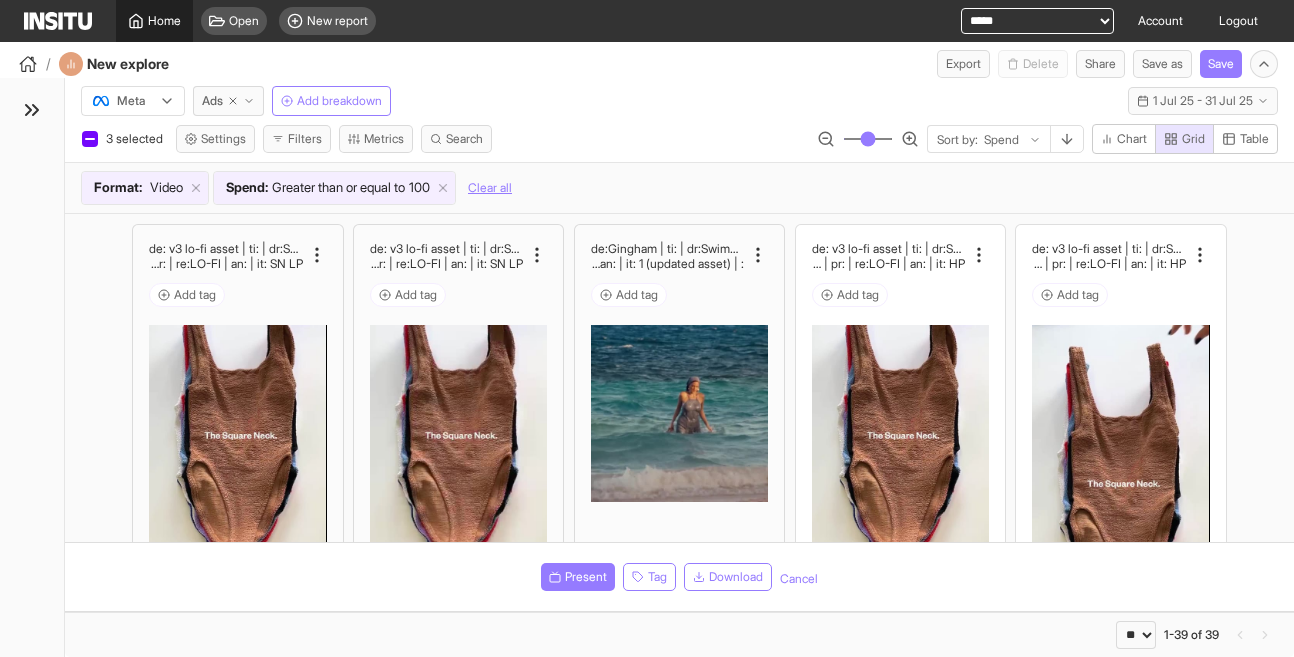 click on "Home" at bounding box center (154, 21) 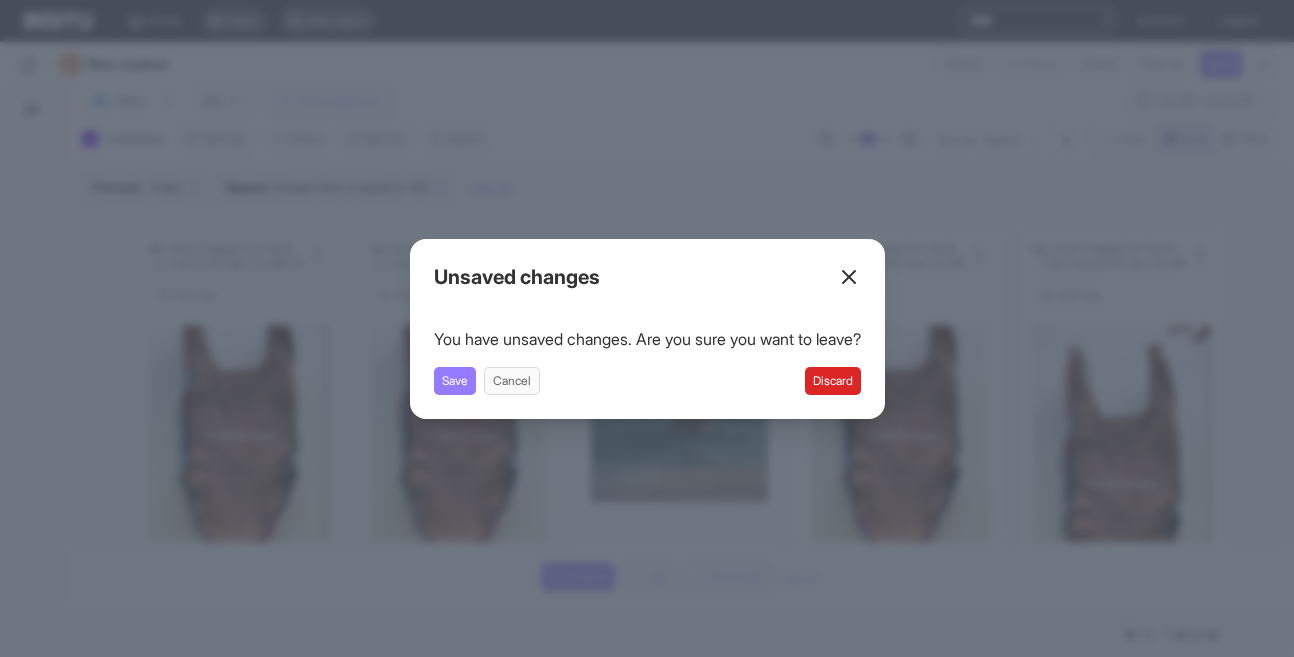 click on "Discard" at bounding box center (833, 381) 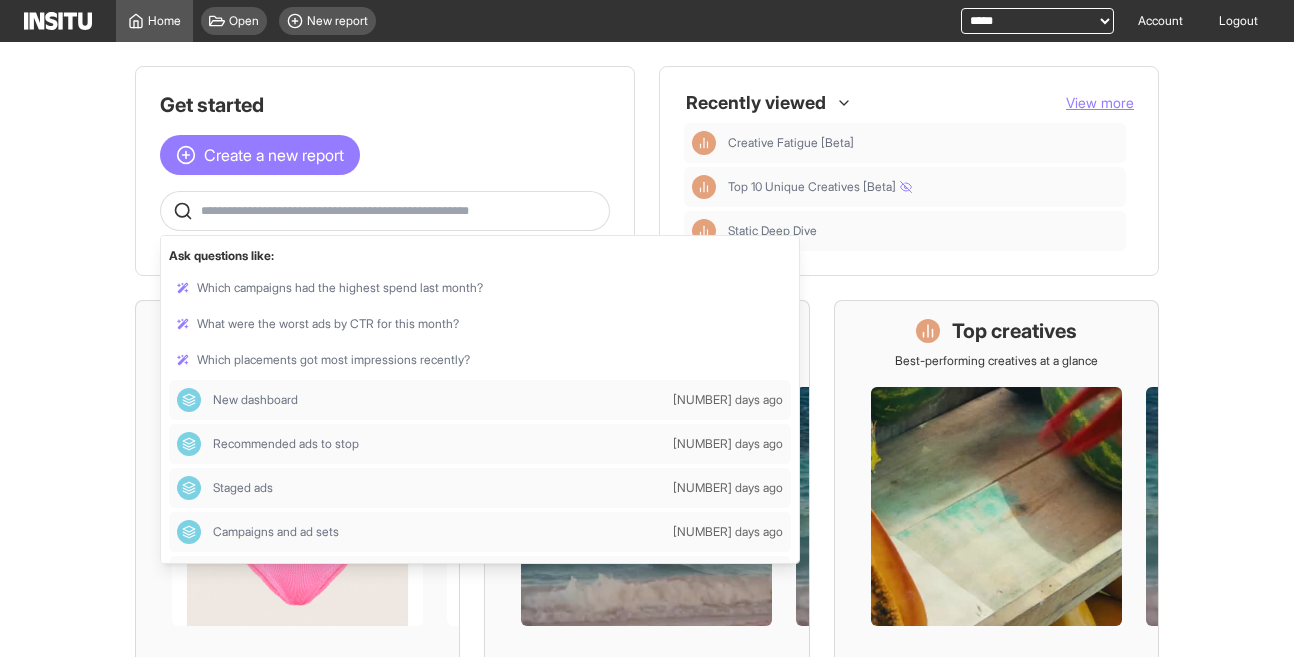 click at bounding box center (401, 211) 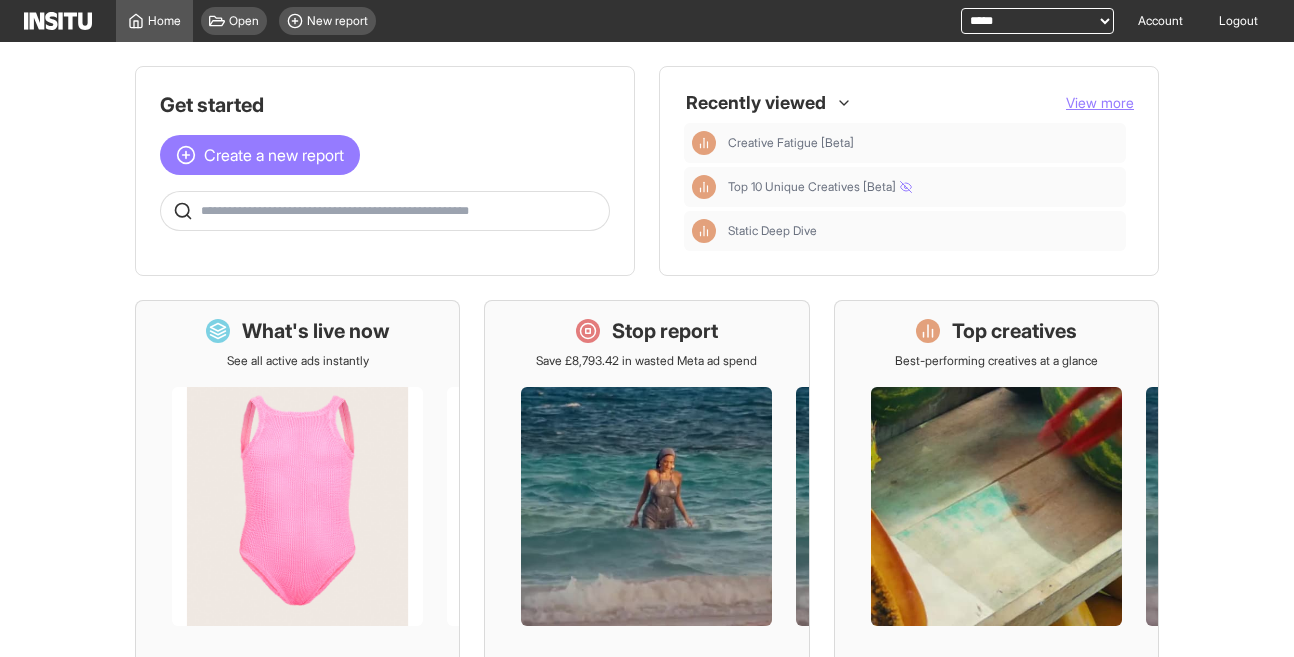 click on "View more" at bounding box center (1100, 102) 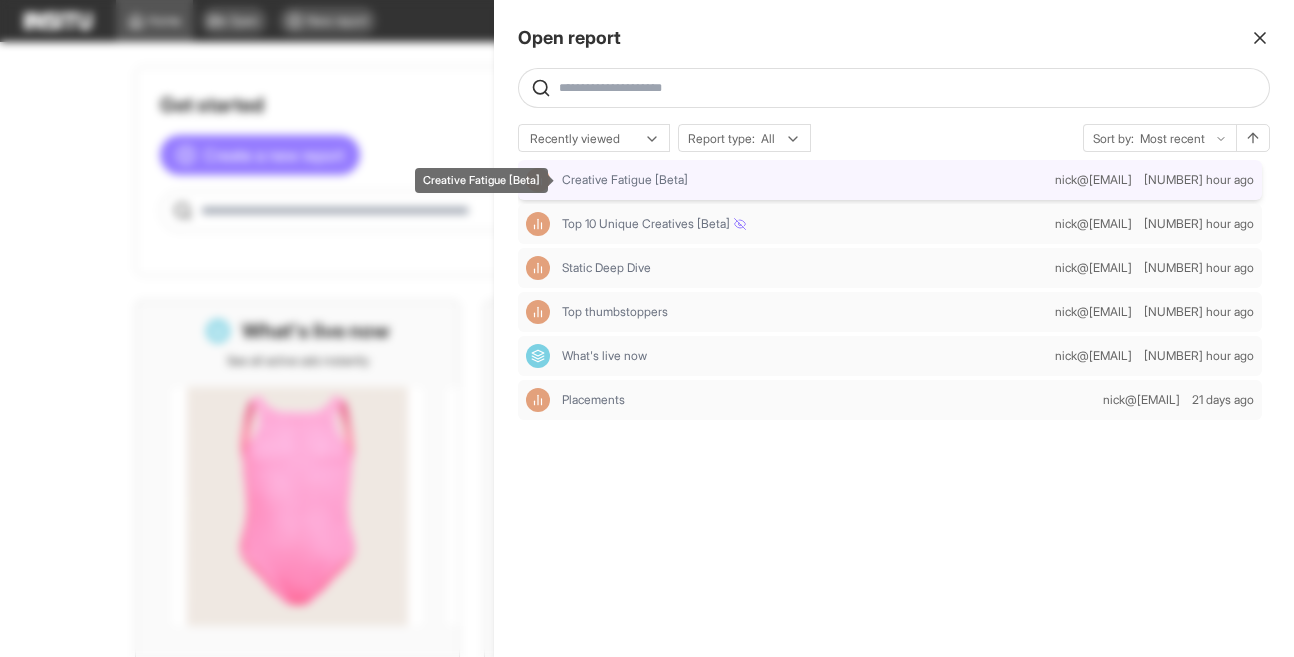 click on "Creative Fatigue [Beta]" at bounding box center [804, 180] 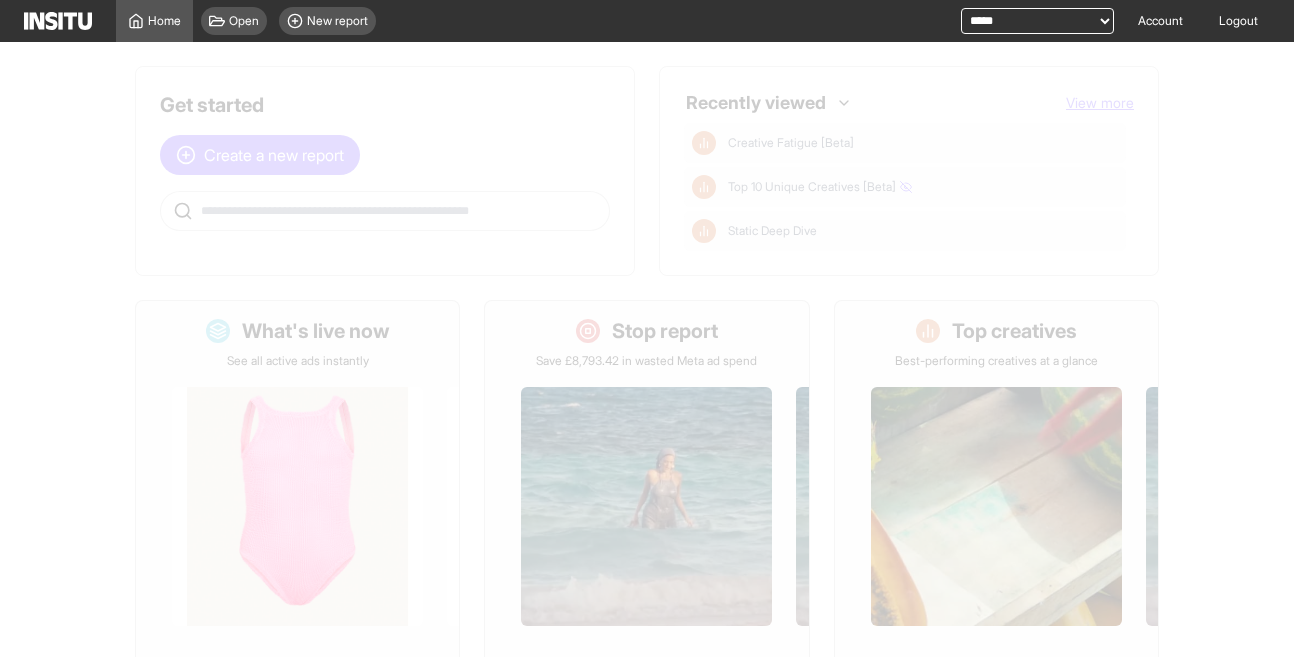 select on "**" 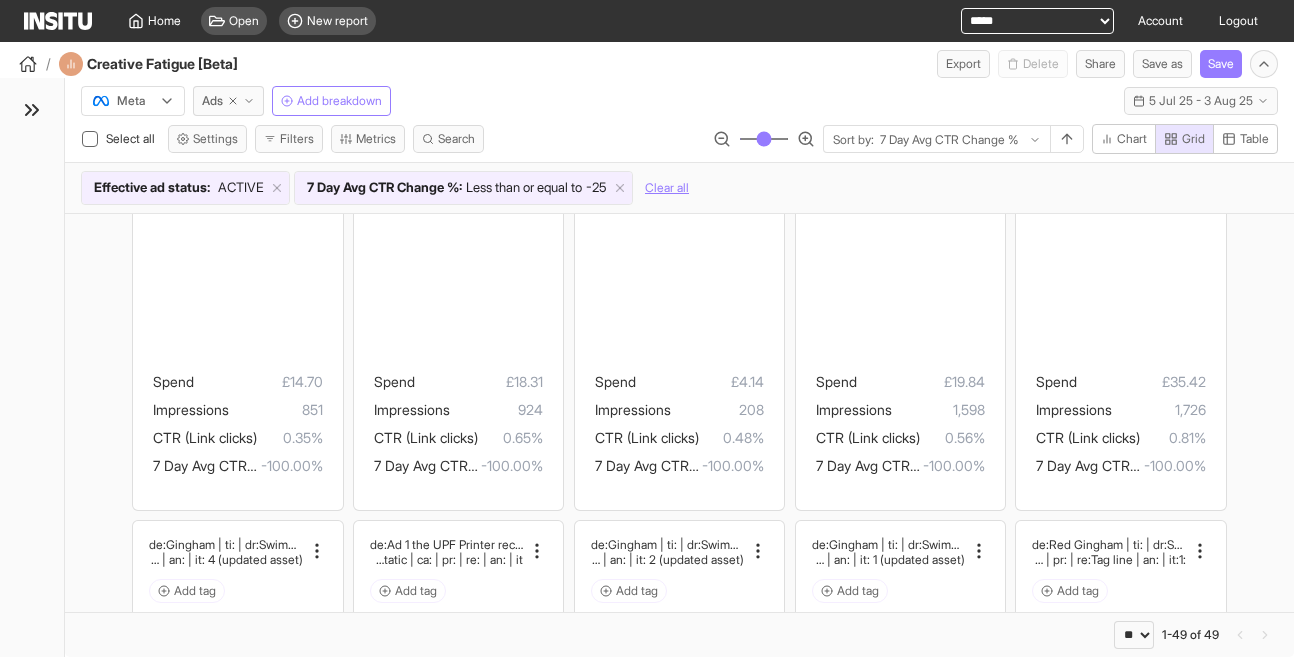 scroll, scrollTop: 0, scrollLeft: 0, axis: both 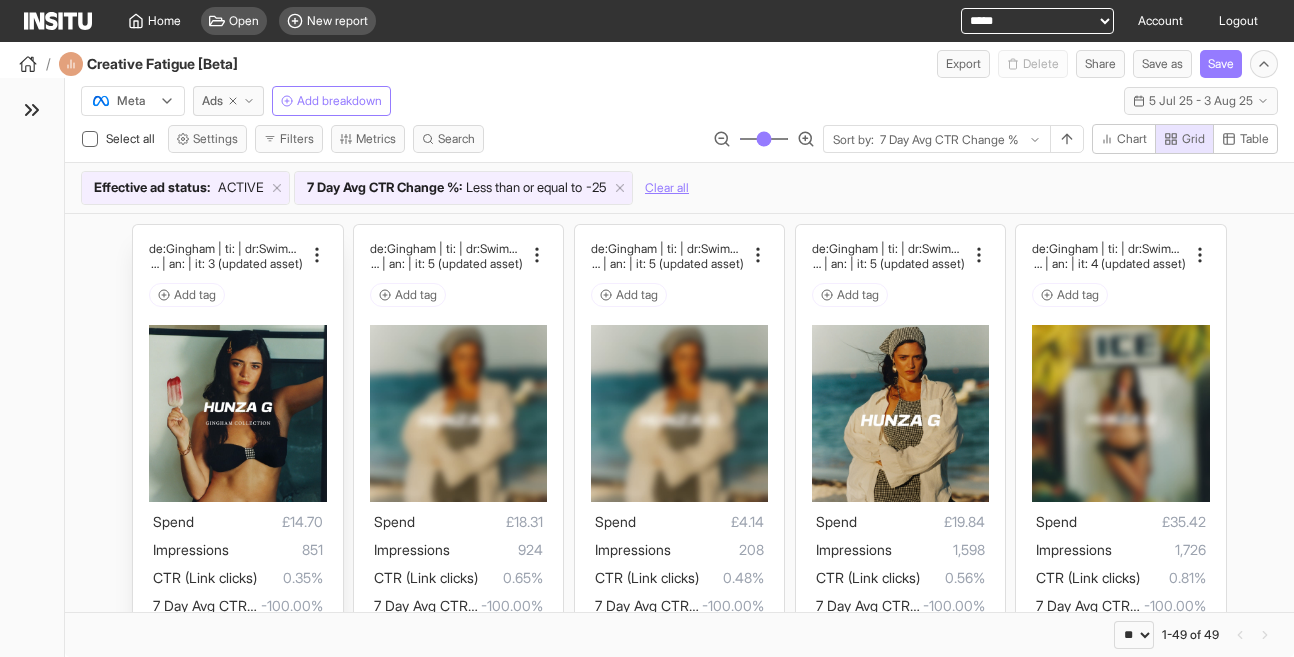 click on "Add tag" at bounding box center (237, 295) 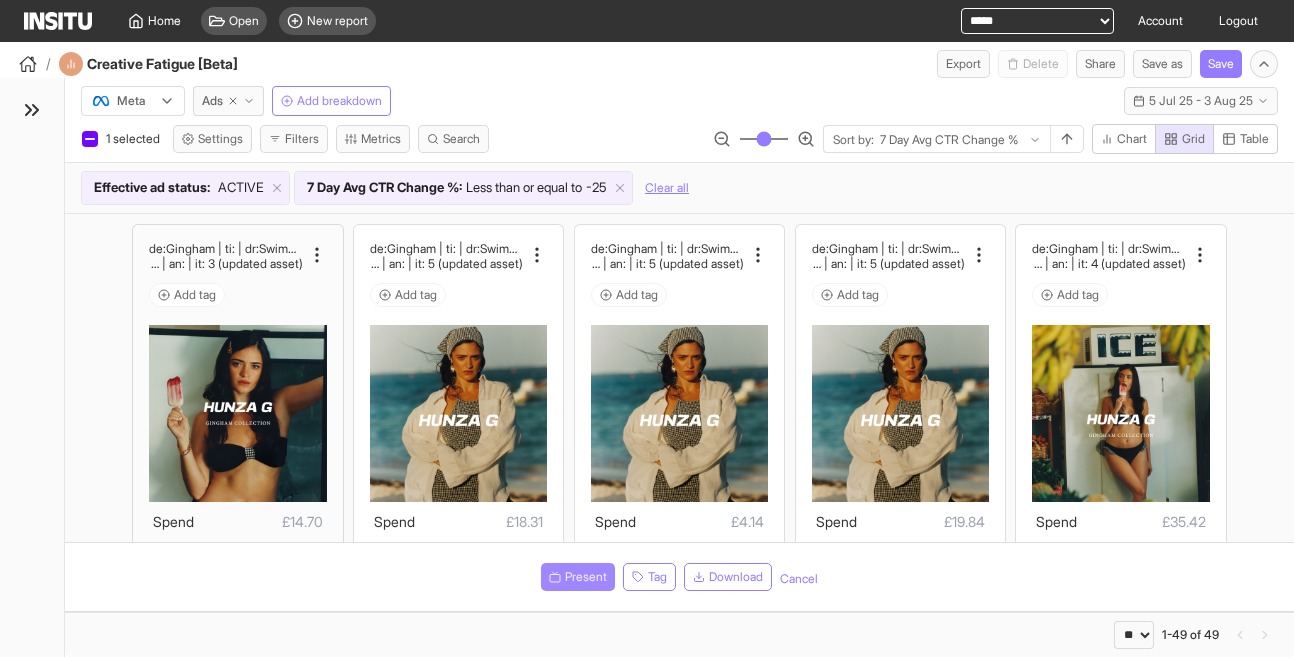 click on "Present" at bounding box center (586, 577) 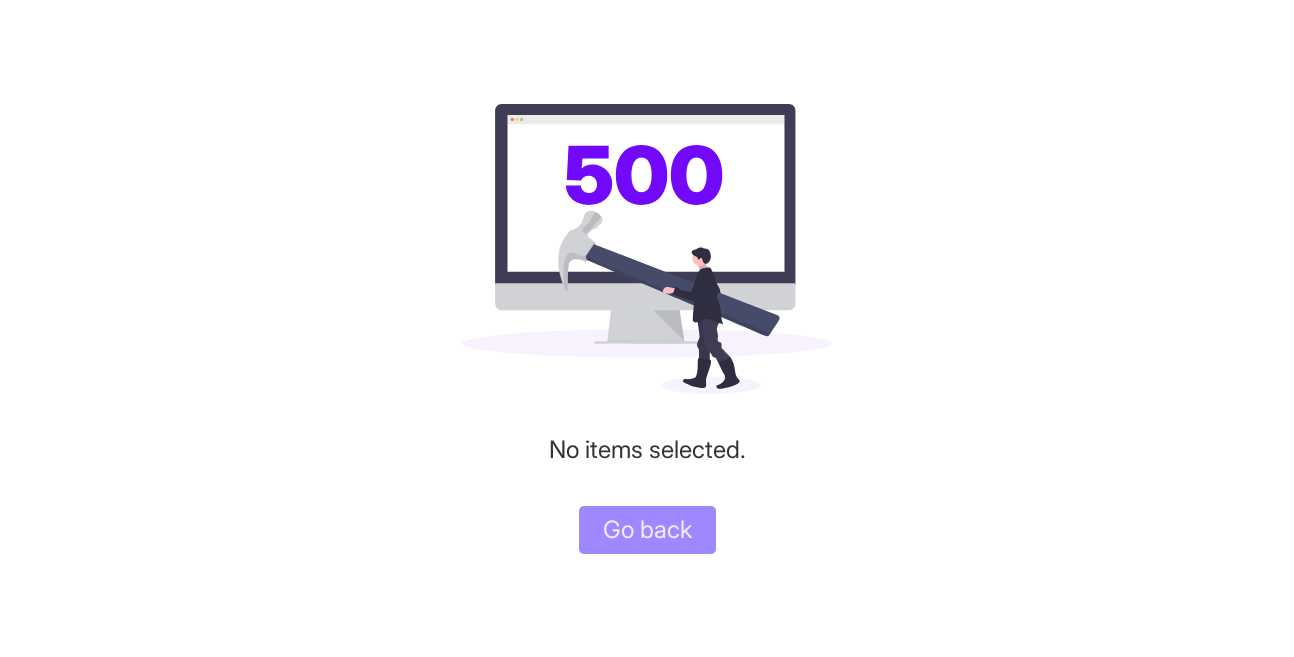 click on "Go back" at bounding box center [647, 530] 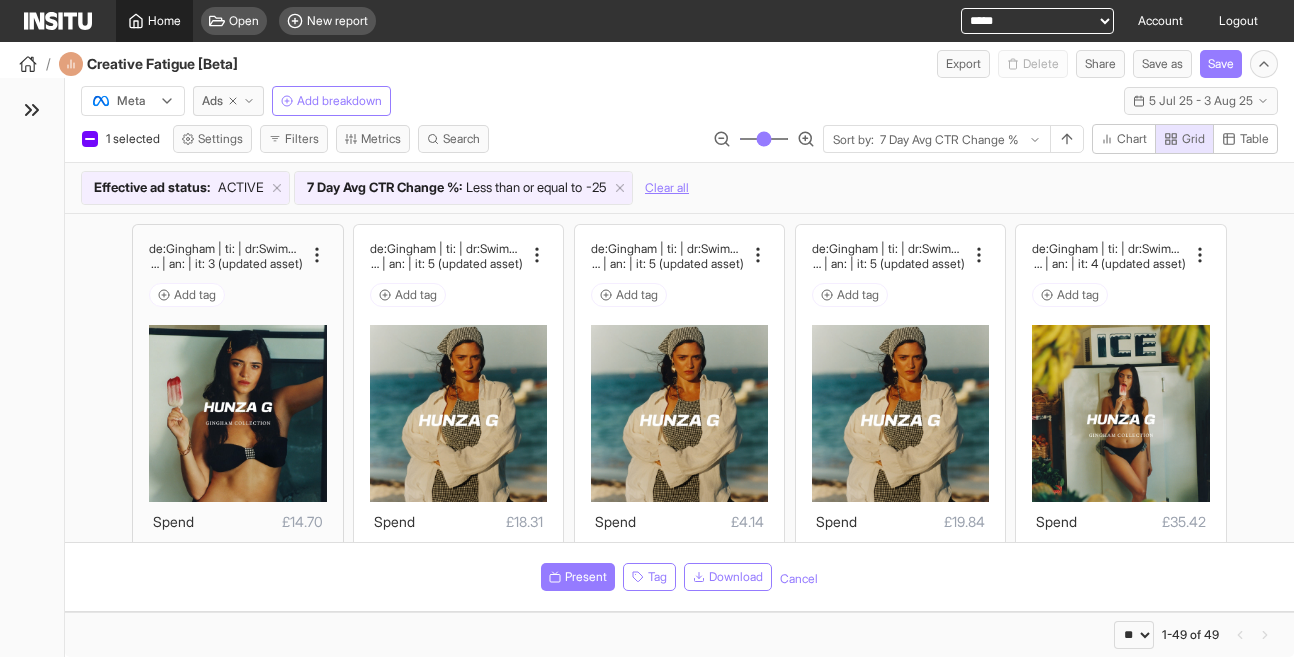 click on "Home" at bounding box center [164, 21] 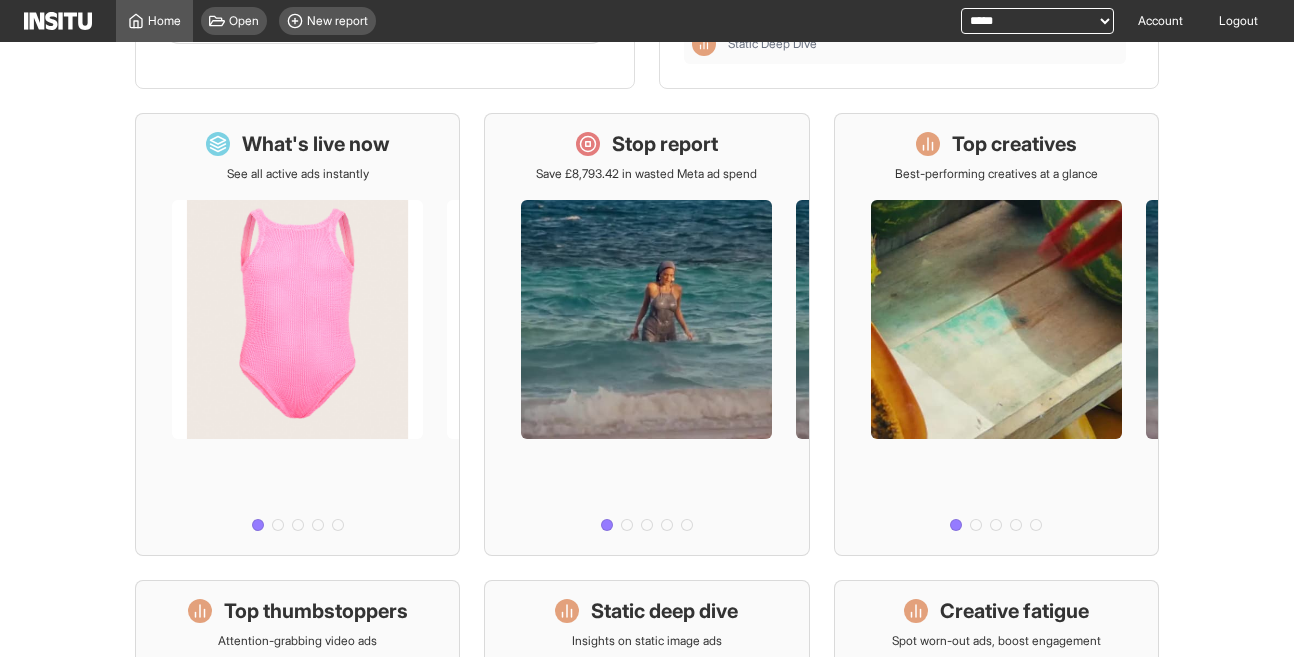 scroll, scrollTop: 0, scrollLeft: 0, axis: both 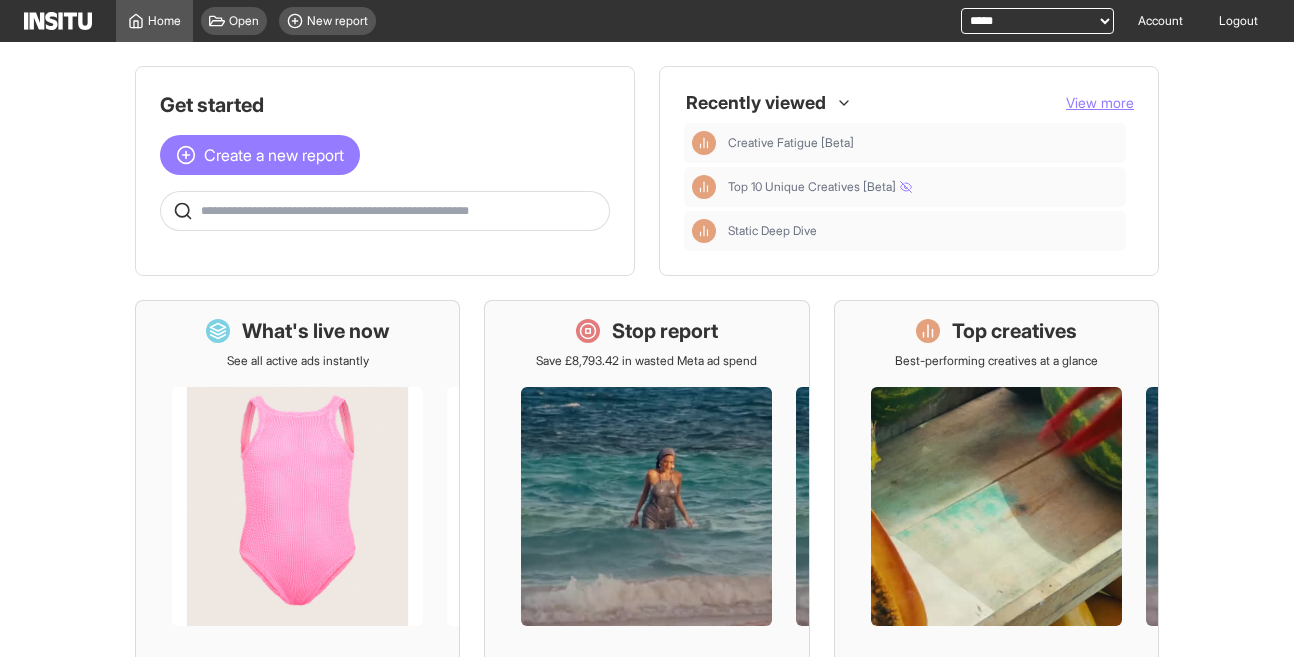 click 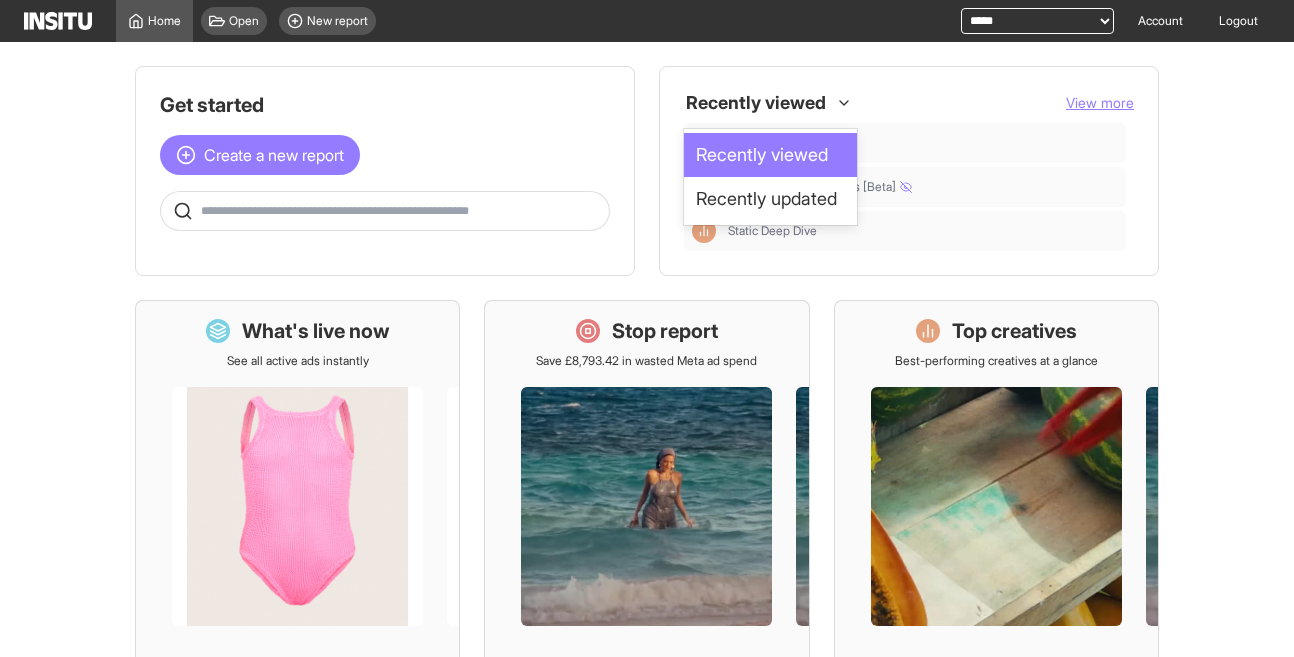 click 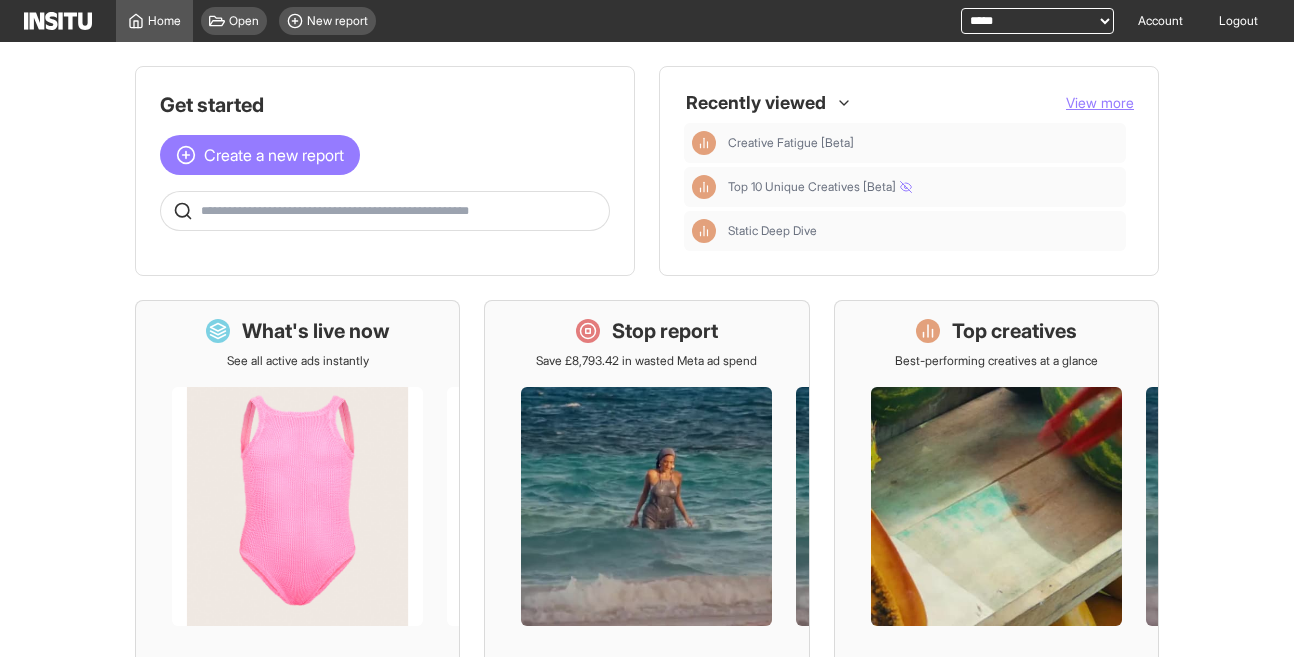 click on "Recently viewed View more" at bounding box center [909, 103] 